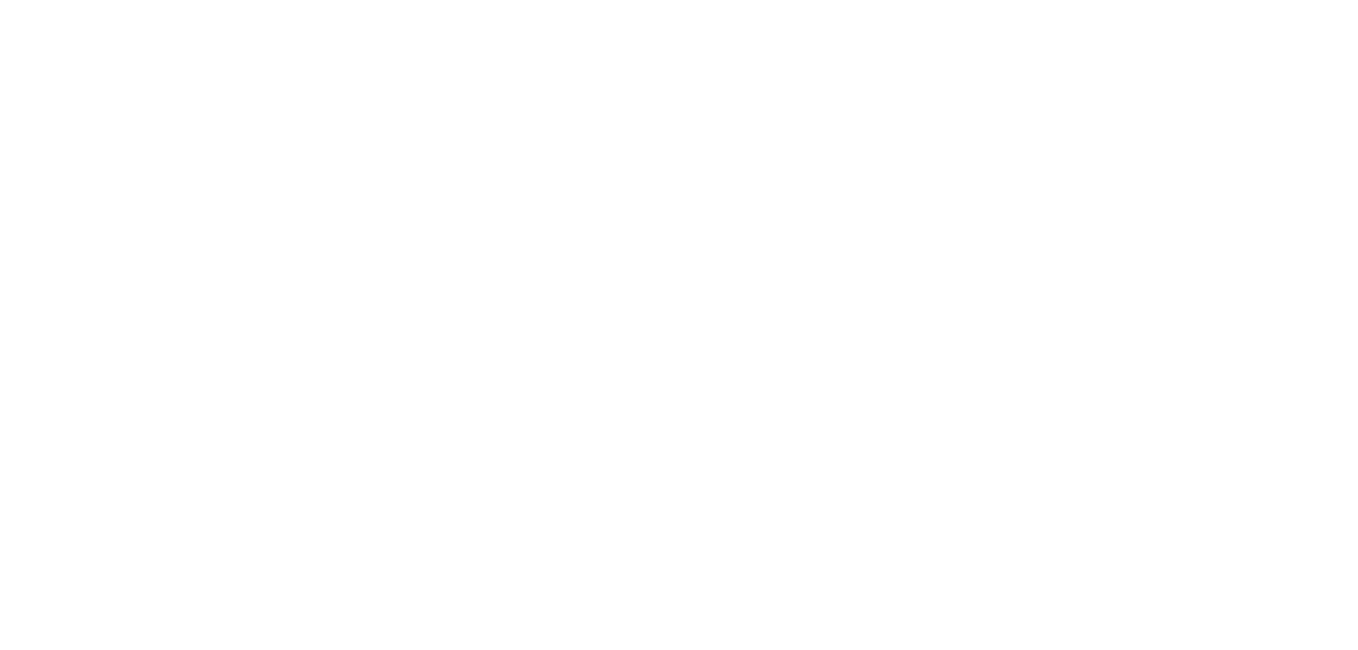 scroll, scrollTop: 0, scrollLeft: 0, axis: both 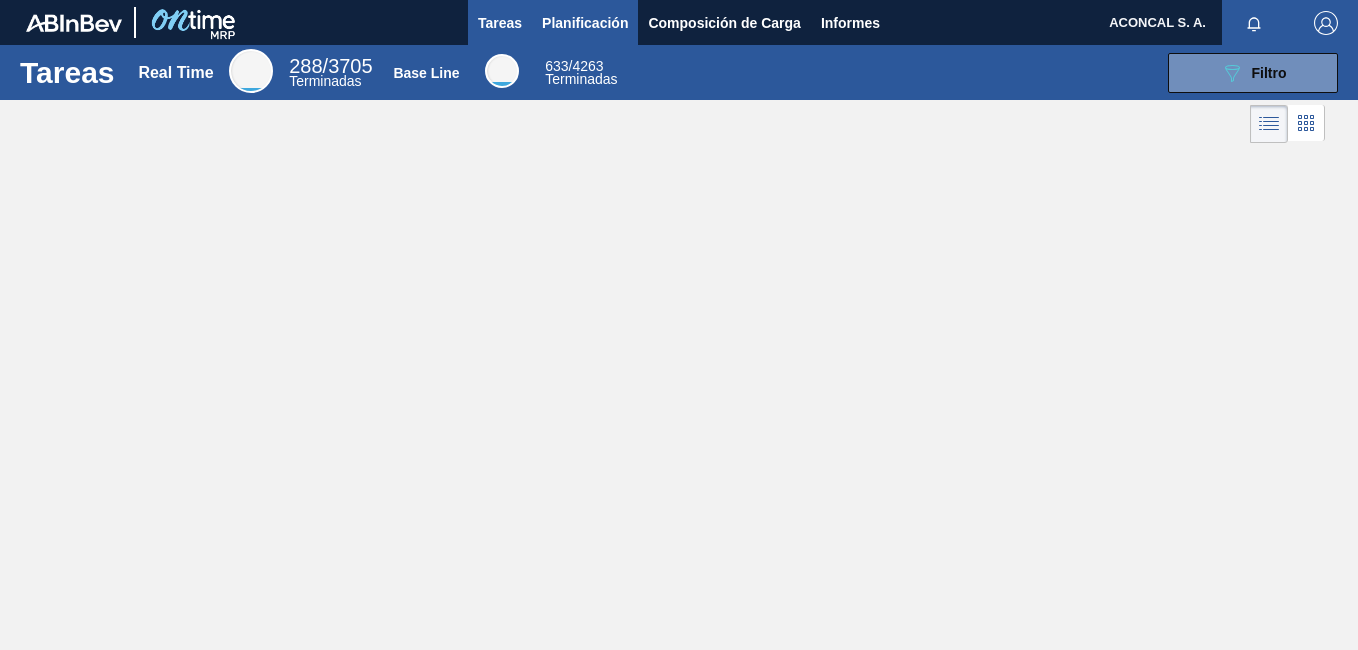 click on "Planificación" at bounding box center (585, 23) 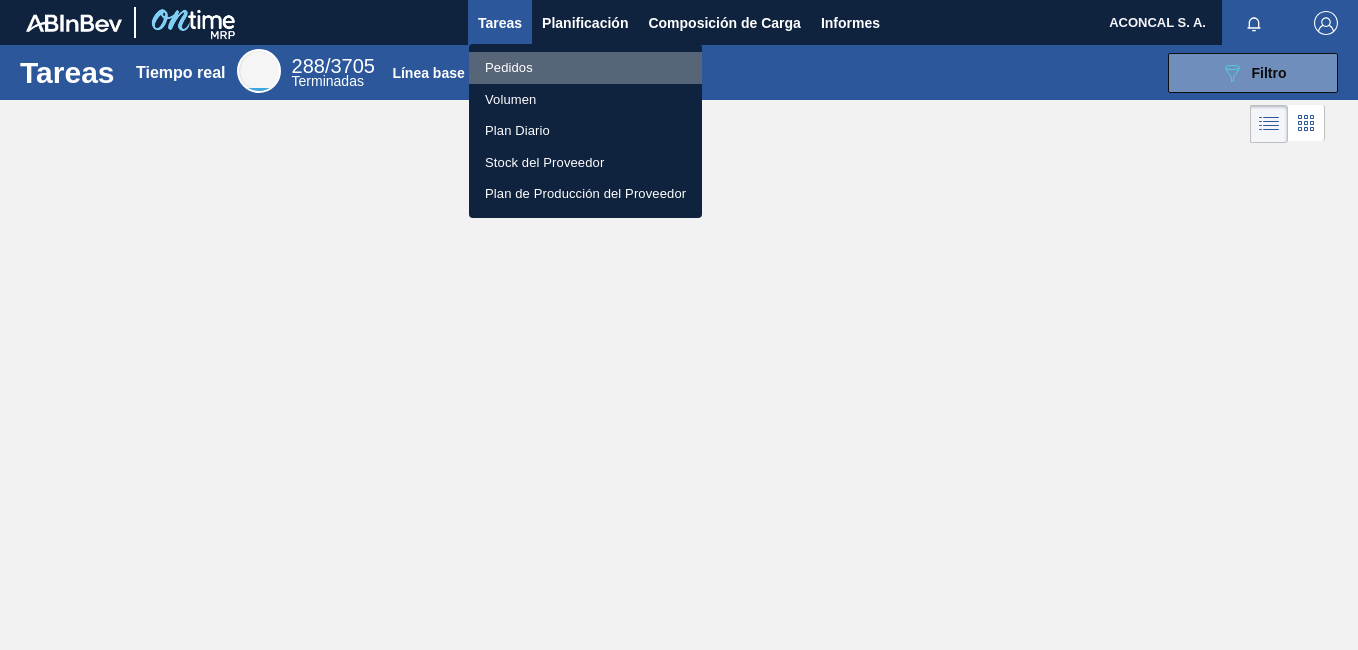 click on "Pedidos" at bounding box center [585, 68] 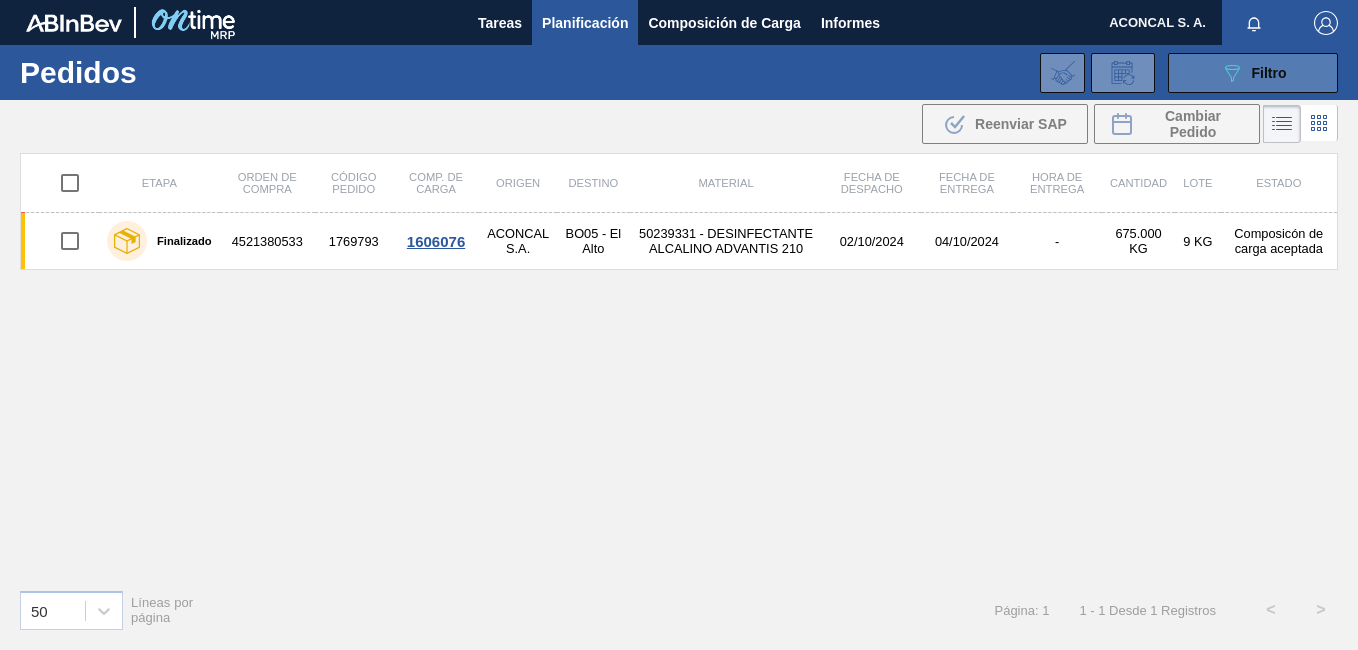 click on "089F7B8B-B2A5-4AFE-B5C0-19BA573D28AC" 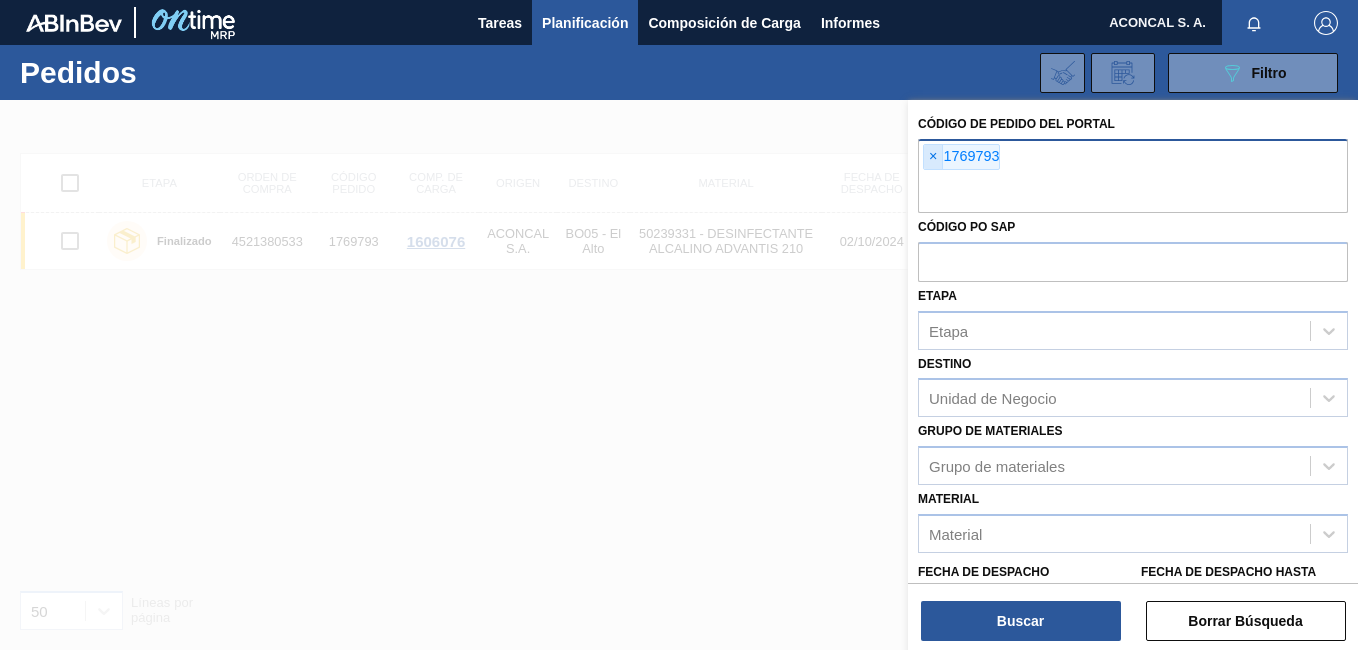 click on "×" at bounding box center (933, 157) 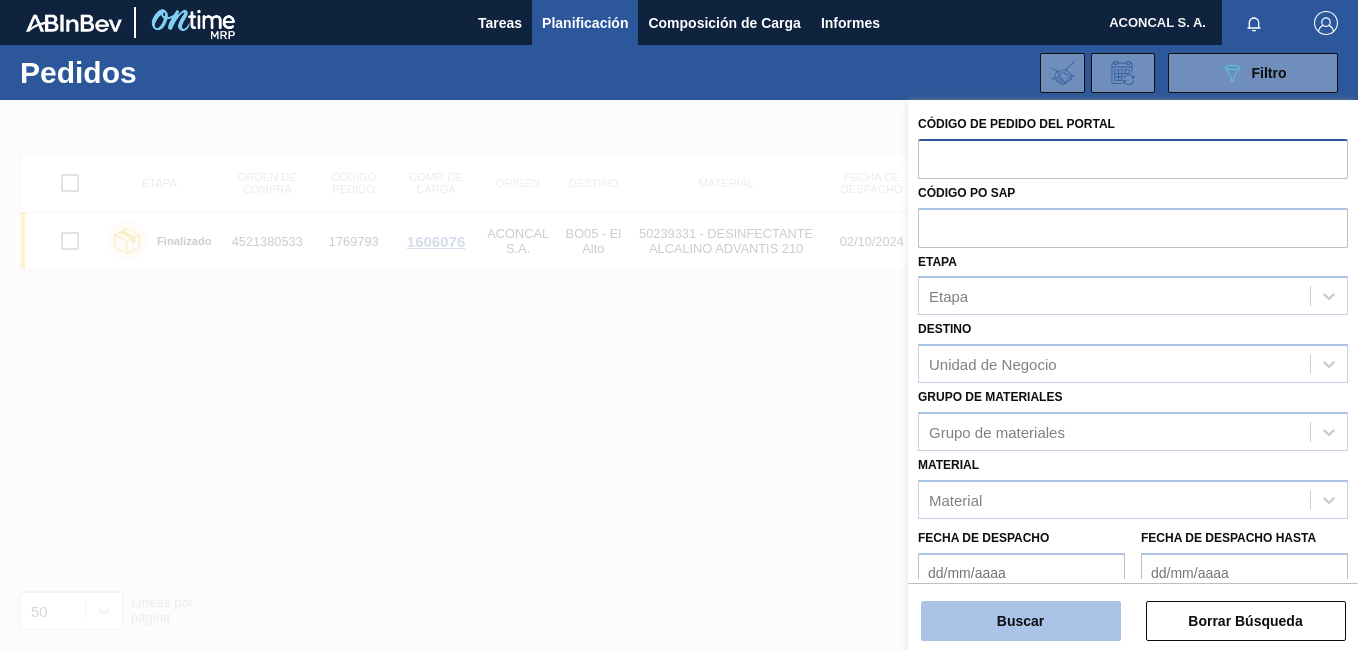 click on "Buscar" at bounding box center [1021, 621] 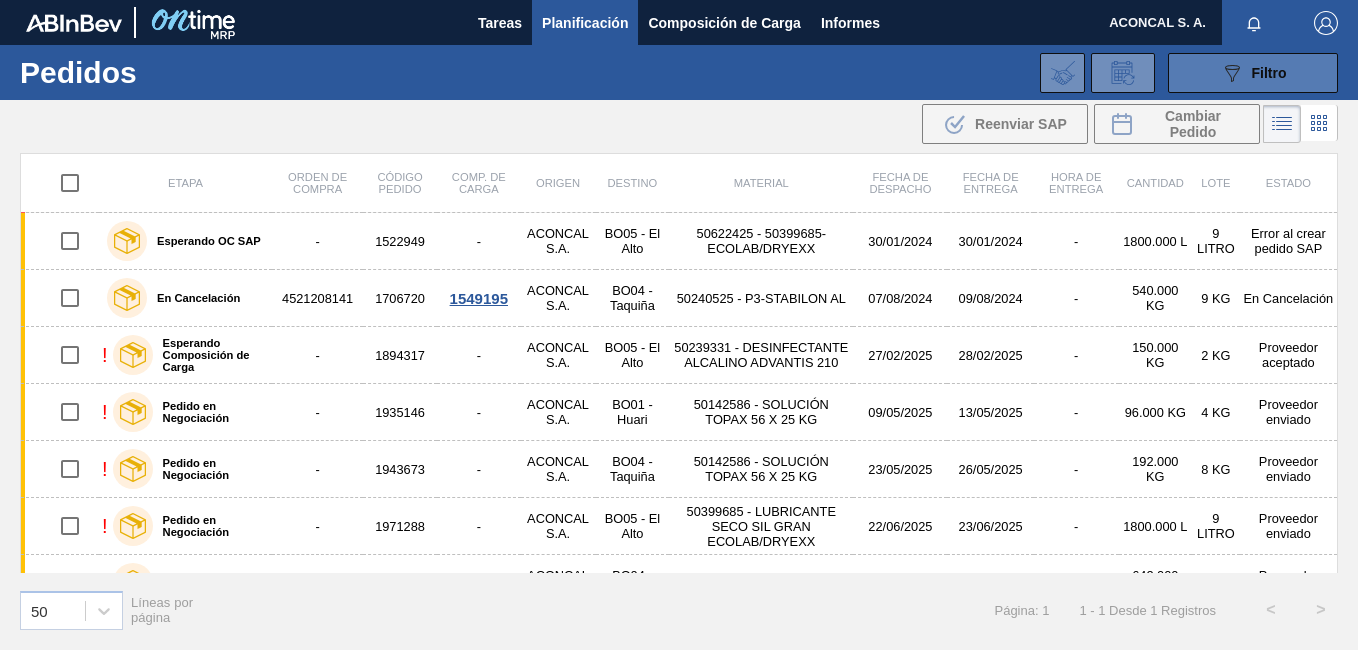 click on "Filtro" at bounding box center [1269, 73] 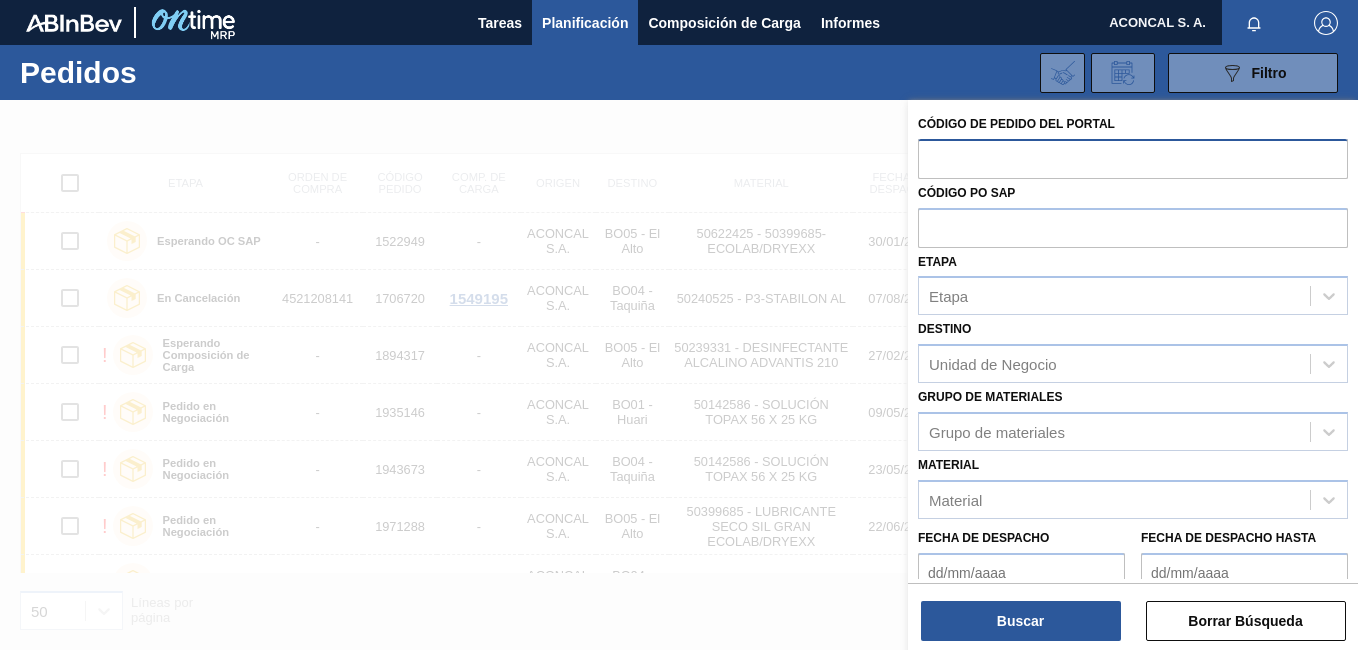click at bounding box center [679, 425] 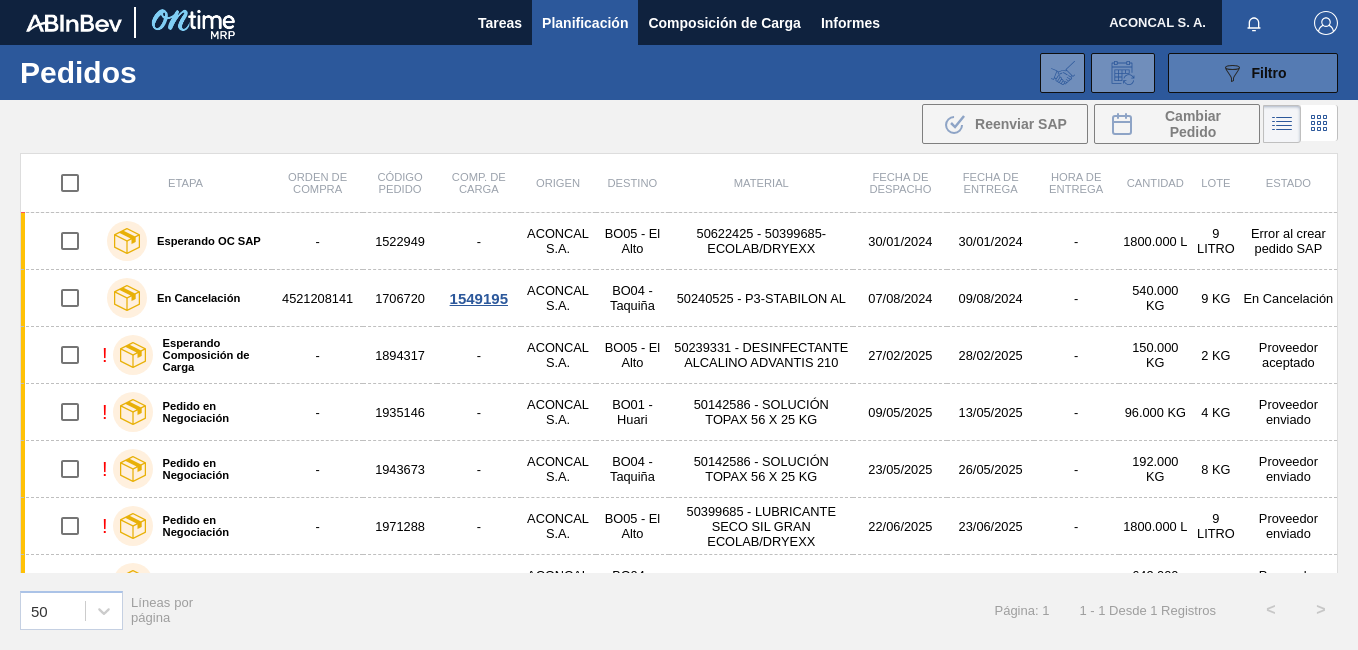 click on "089F7B8B-B2A5-4AFE-B5C0-19BA573D28AC Filtro" at bounding box center [1253, 73] 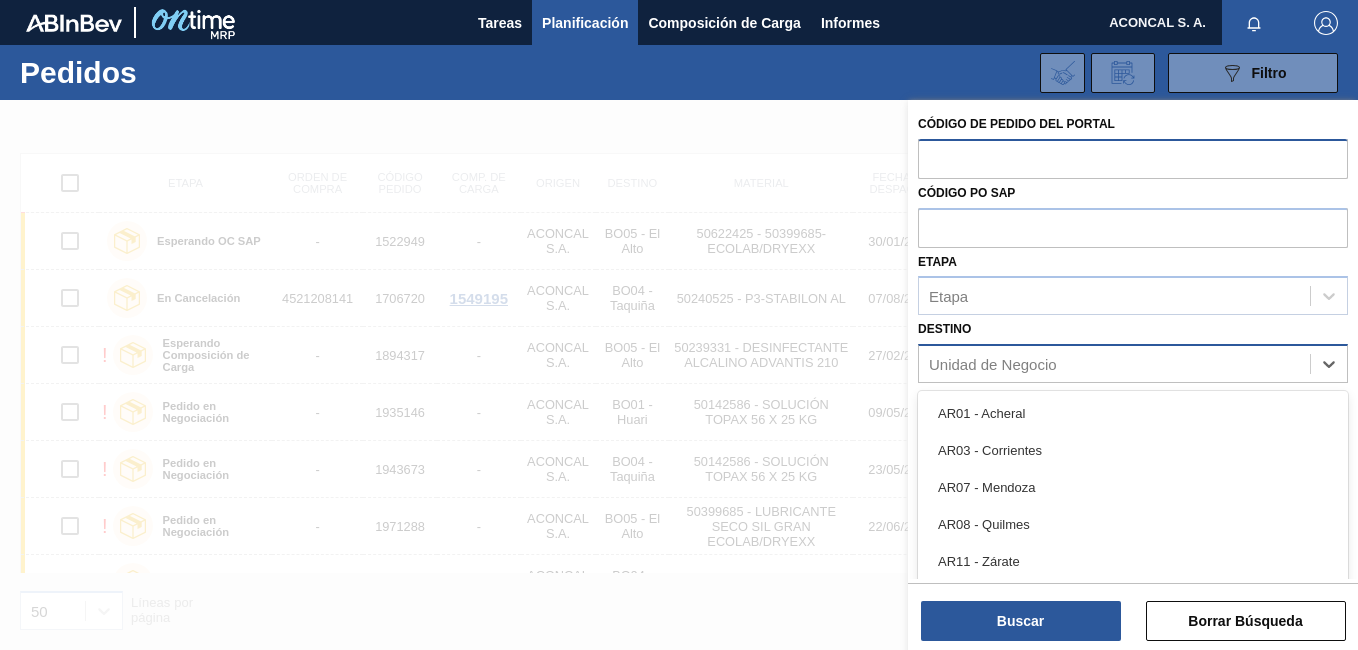 click on "Unidad de Negocio" at bounding box center (1114, 364) 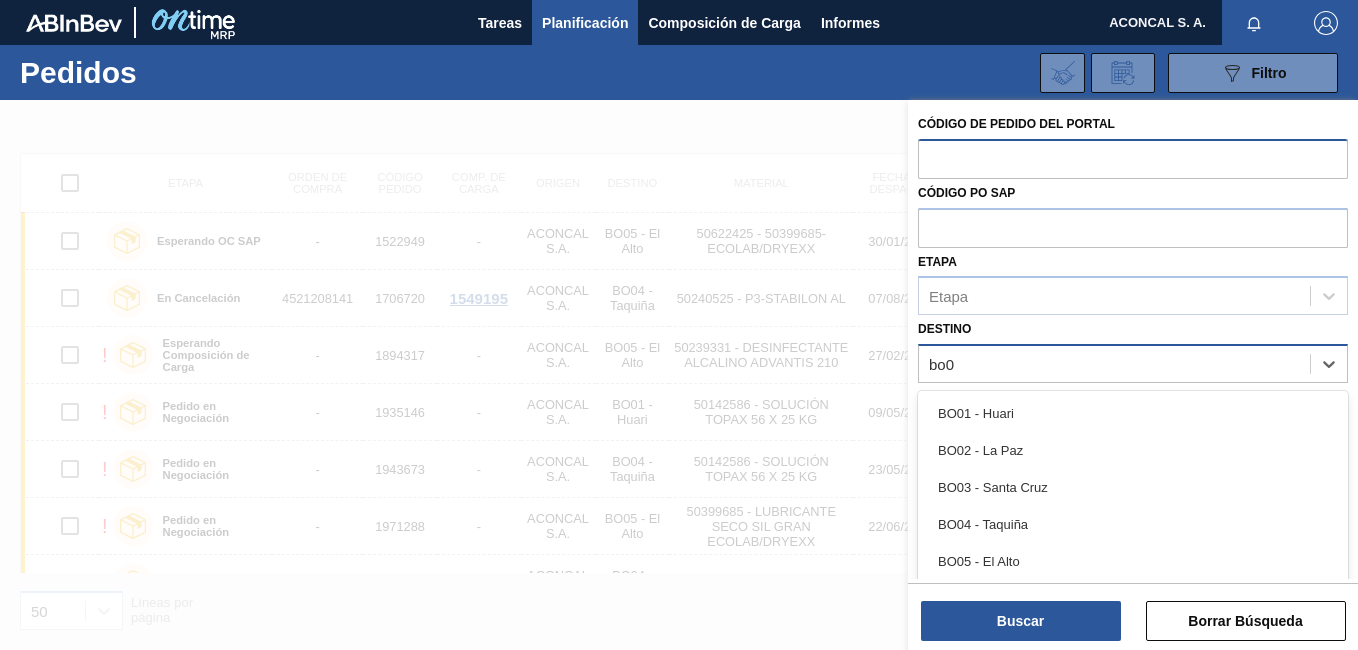 type on "bo05" 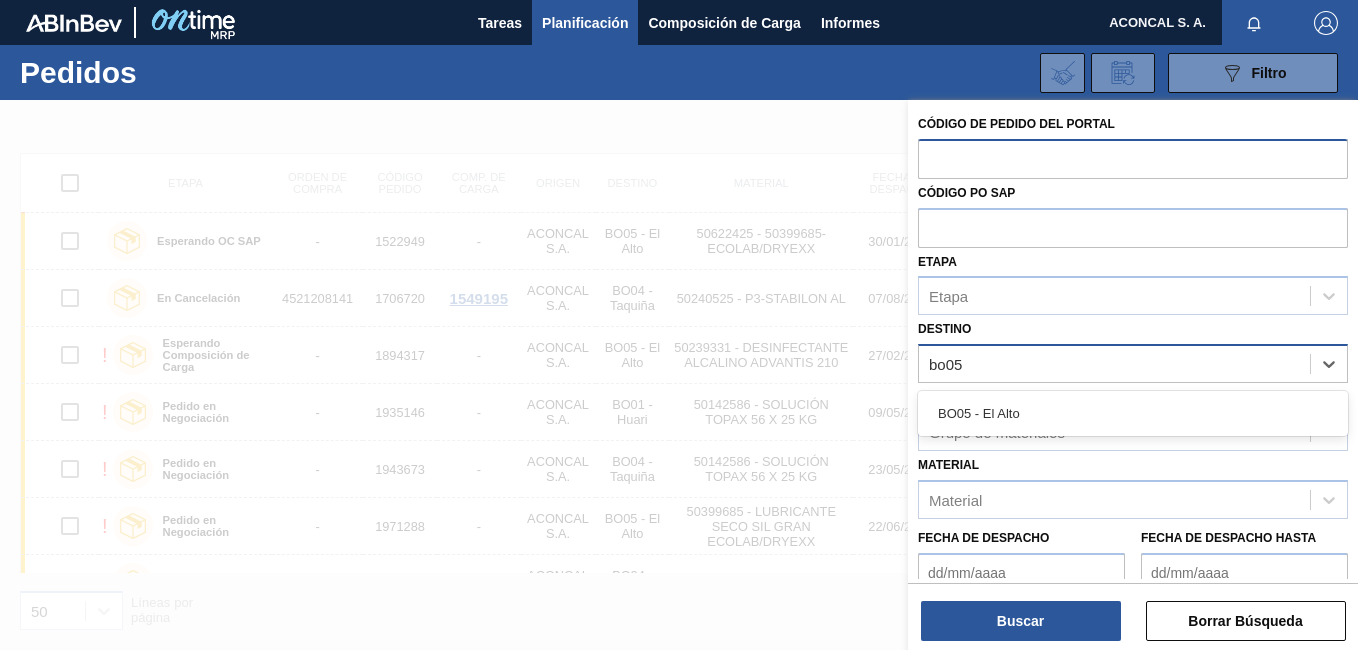 click on "BO05 - El Alto" at bounding box center (1133, 413) 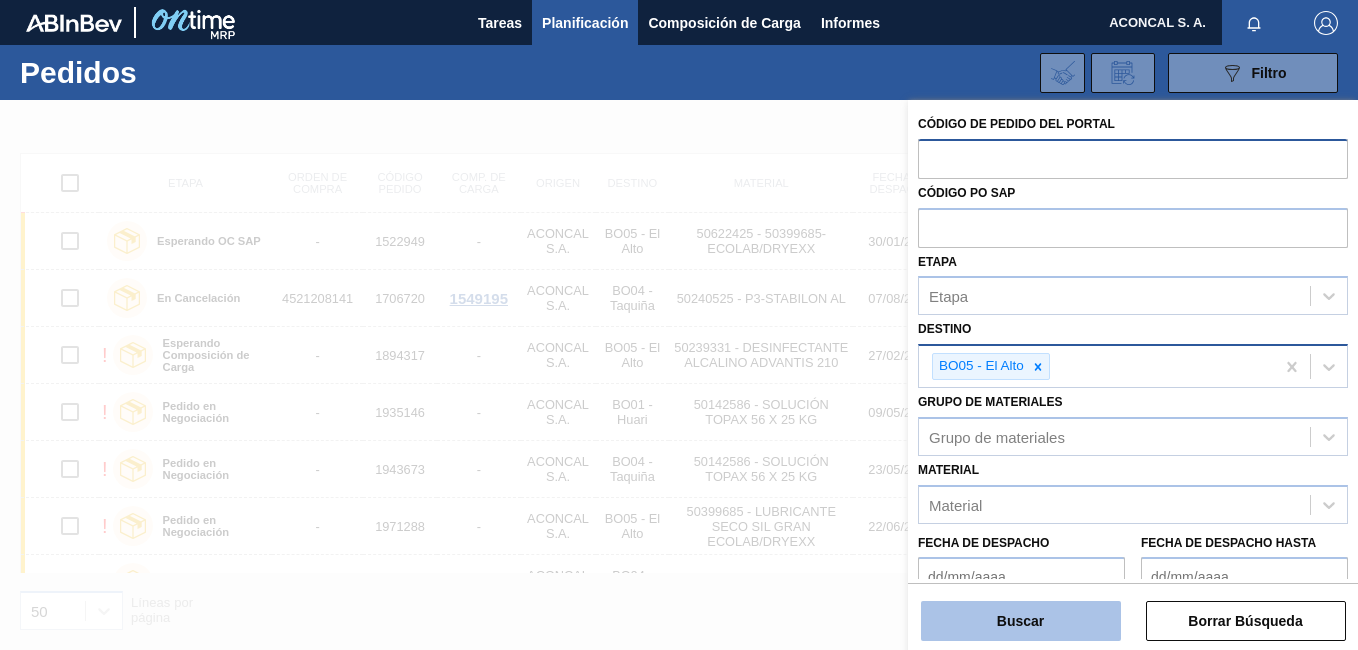 click on "Buscar" at bounding box center [1021, 621] 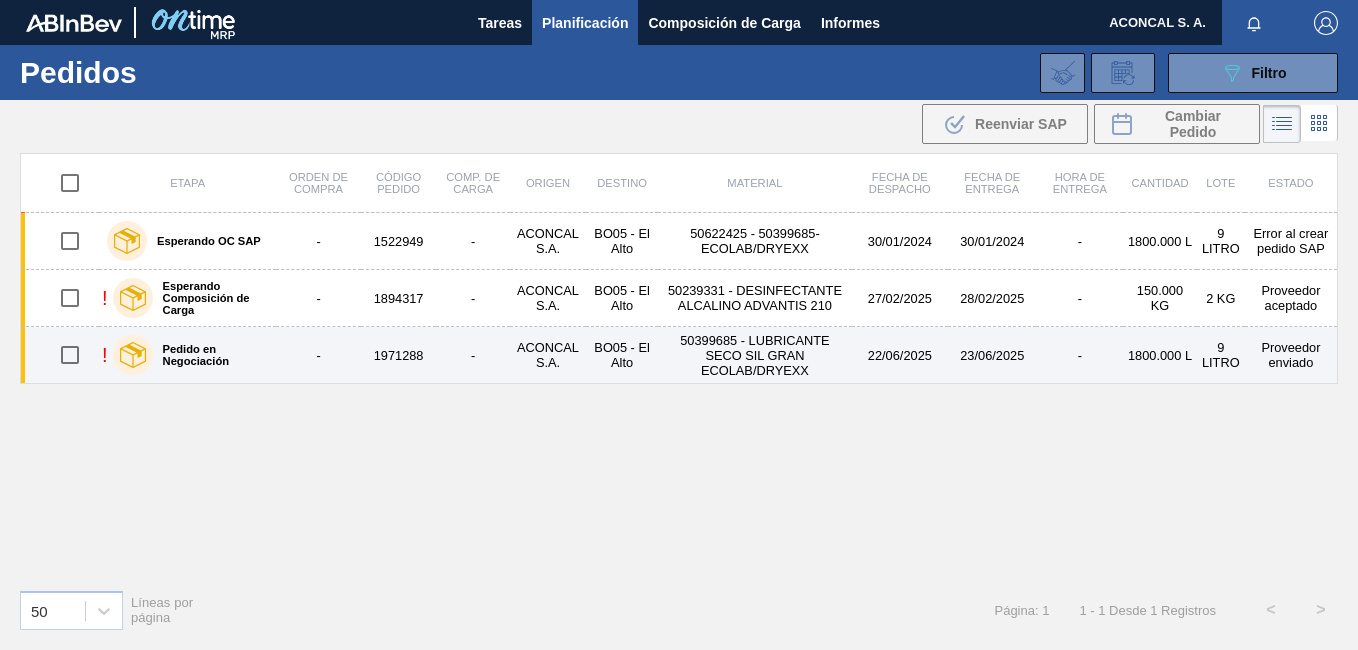 click on "23/06/2025" at bounding box center (992, 355) 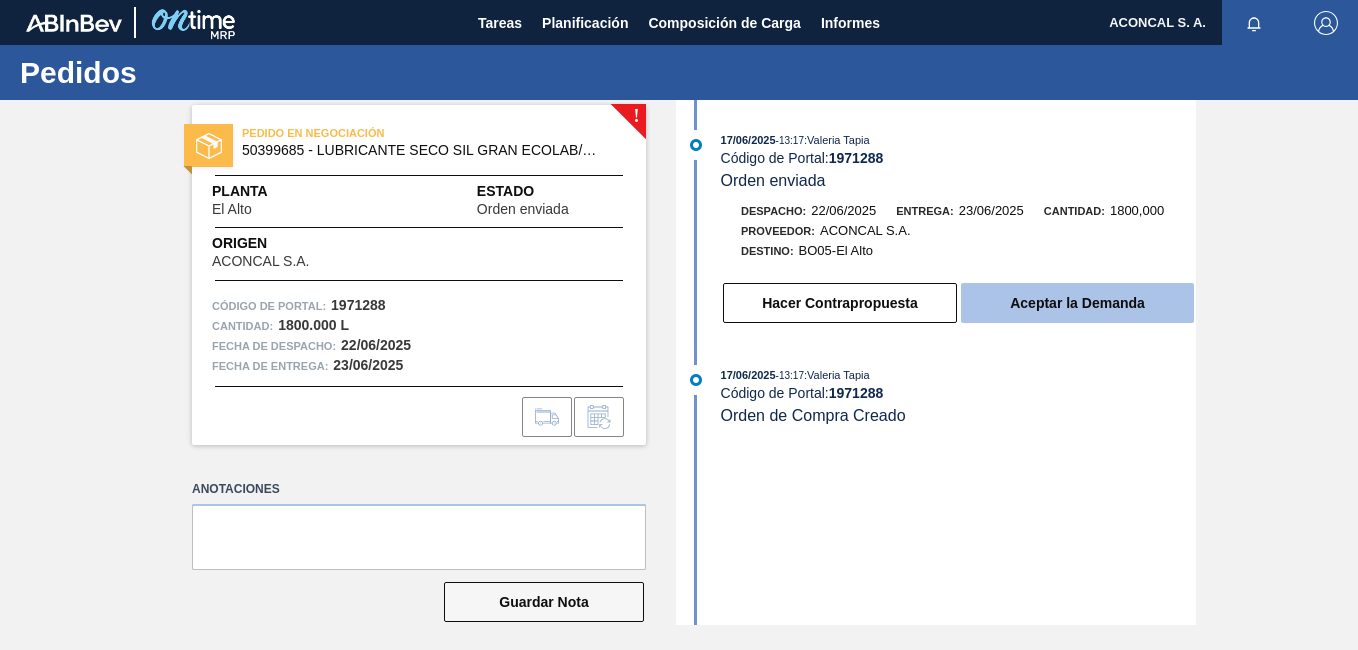 click on "Aceptar la Demanda" at bounding box center (1077, 303) 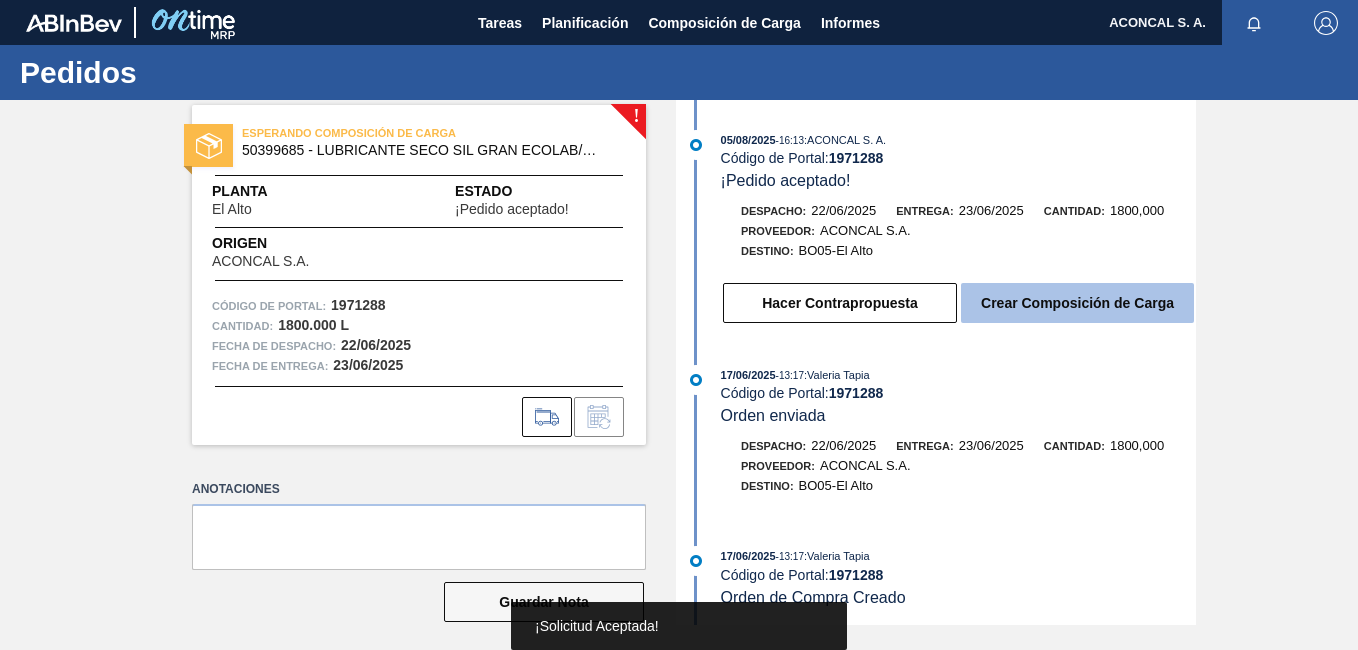click on "Crear Composición de Carga" at bounding box center (1077, 303) 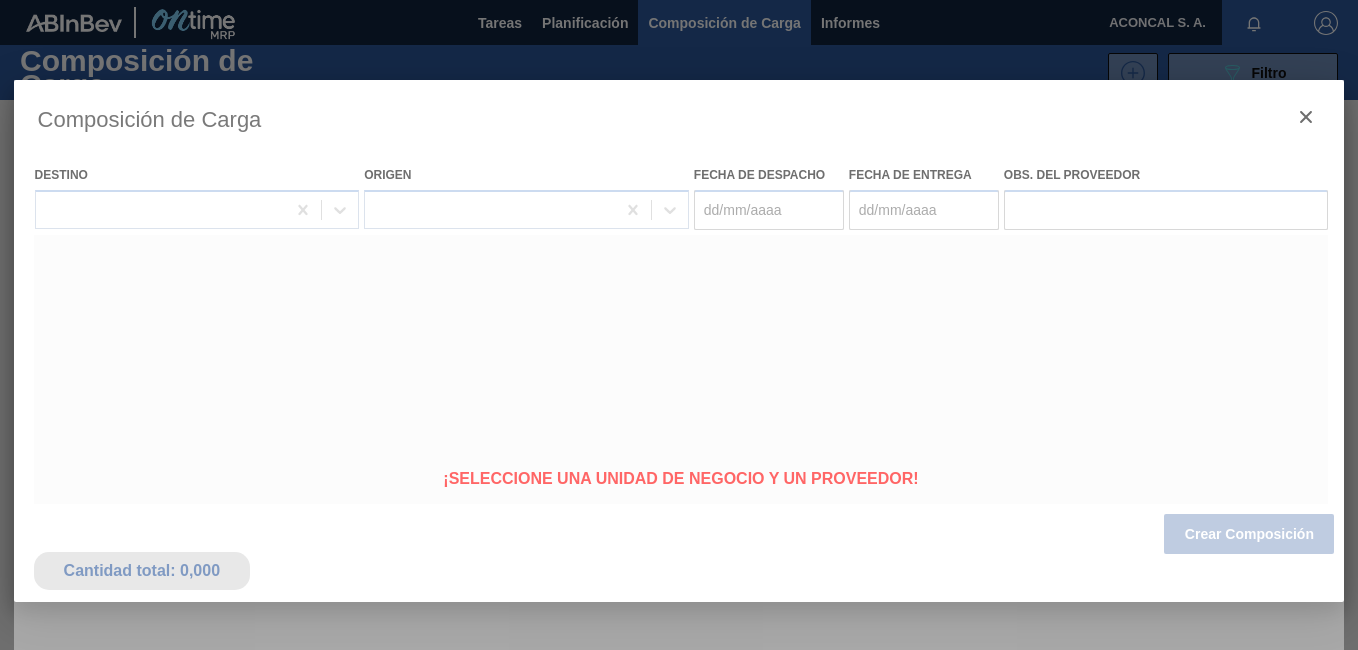 type on "22/06/2025" 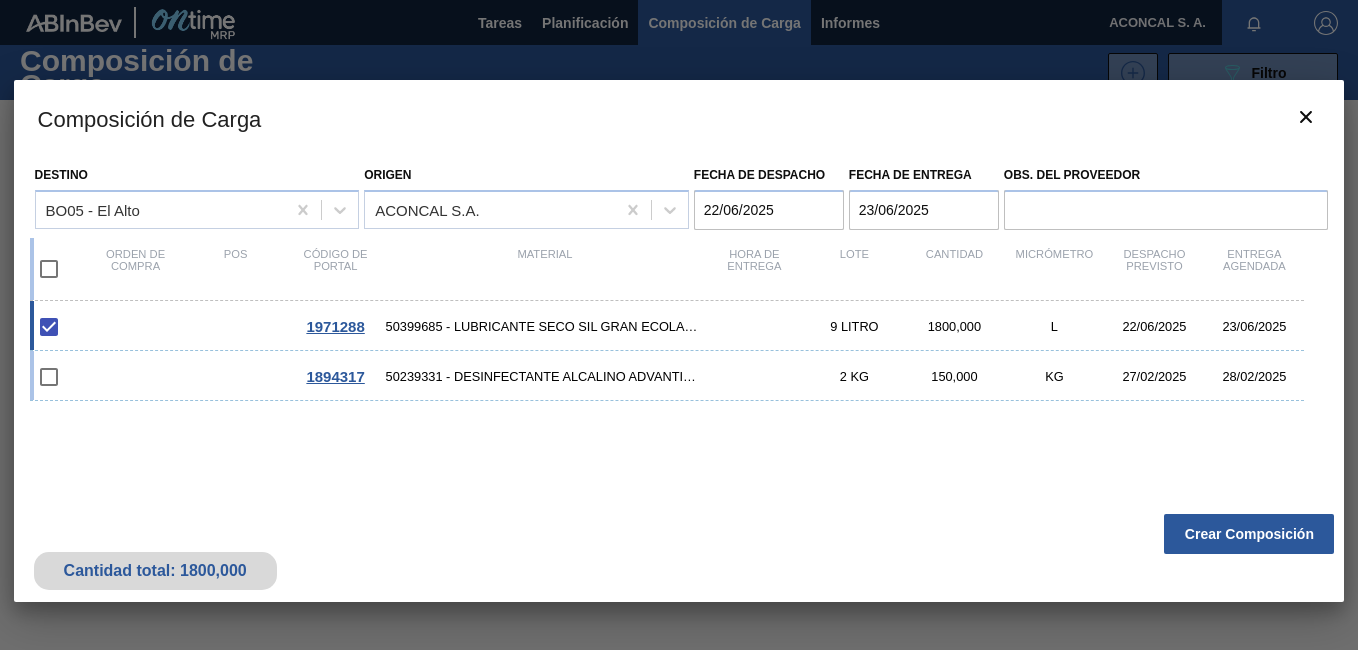 click on "22/06/2025" at bounding box center (769, 210) 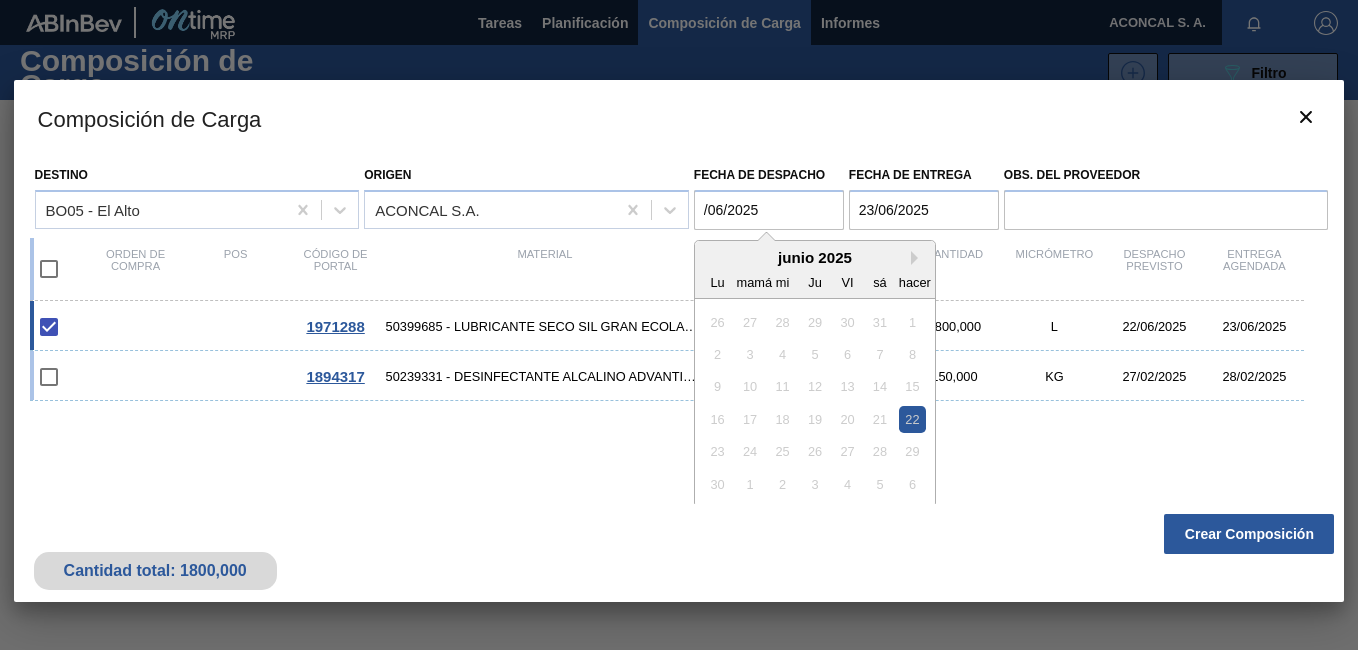 click on "/06/2025" at bounding box center (769, 210) 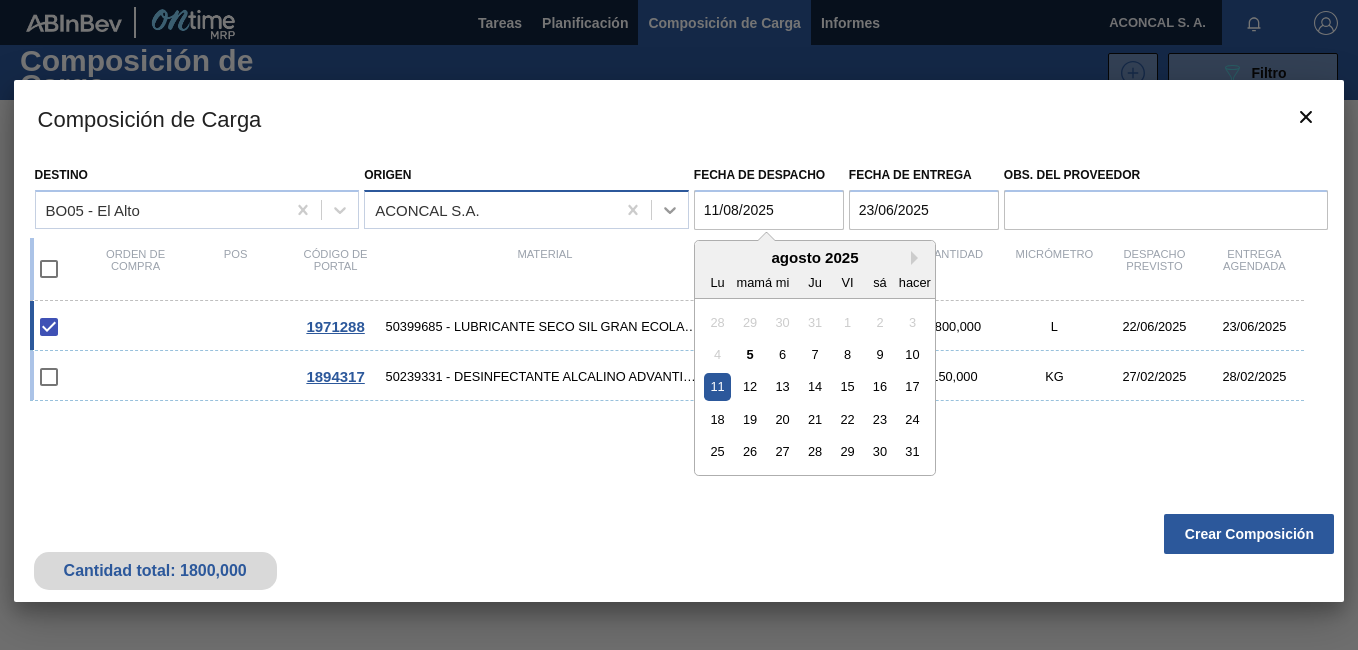 drag, startPoint x: 727, startPoint y: 211, endPoint x: 676, endPoint y: 217, distance: 51.351727 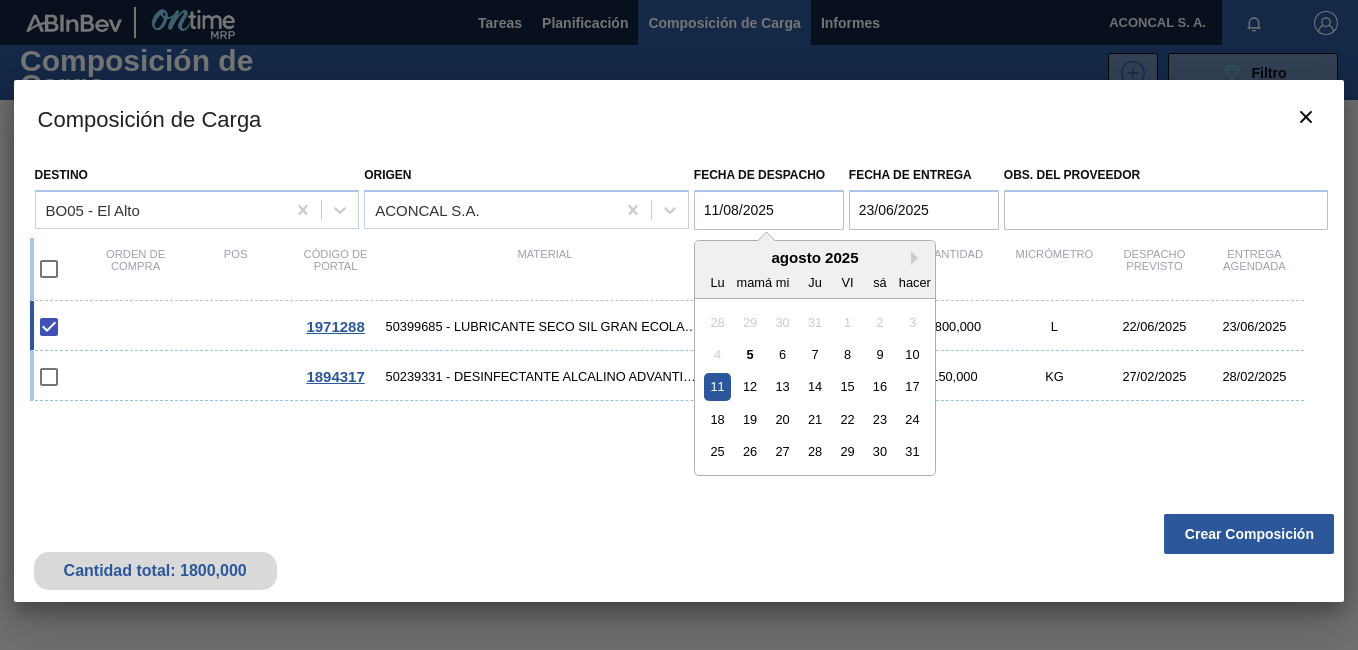 type on "11/08/2025" 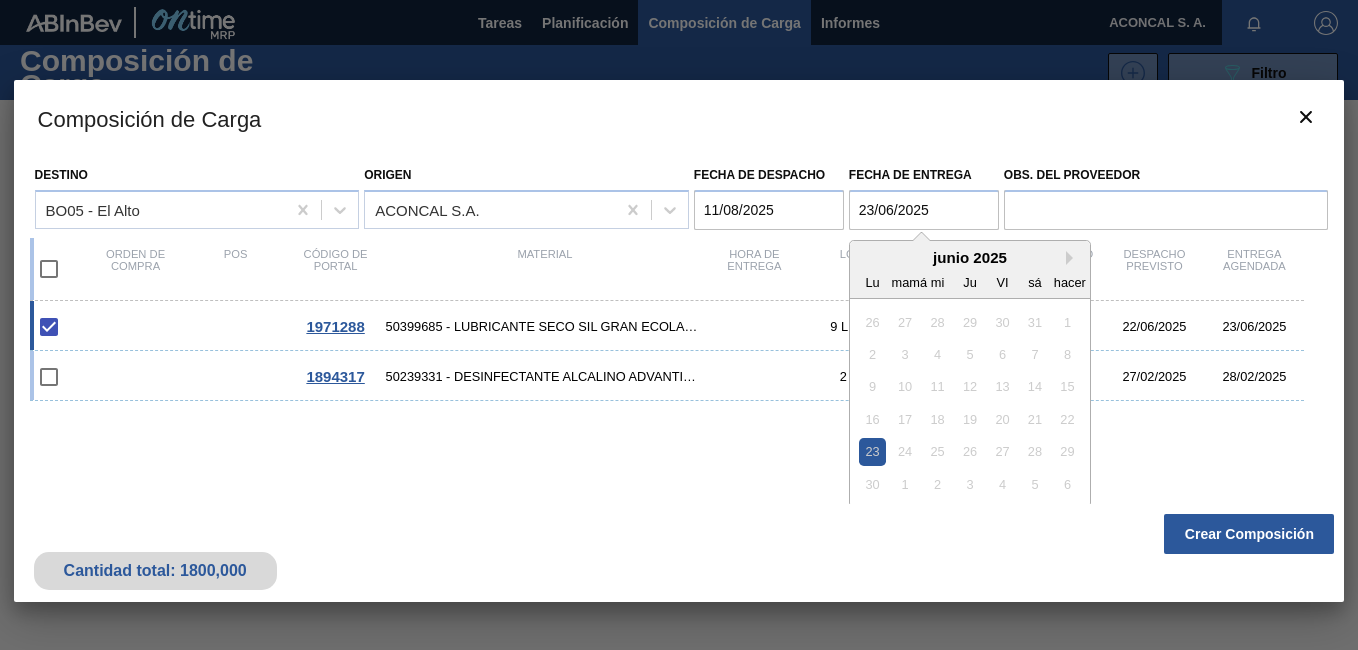 drag, startPoint x: 934, startPoint y: 214, endPoint x: 845, endPoint y: 215, distance: 89.005615 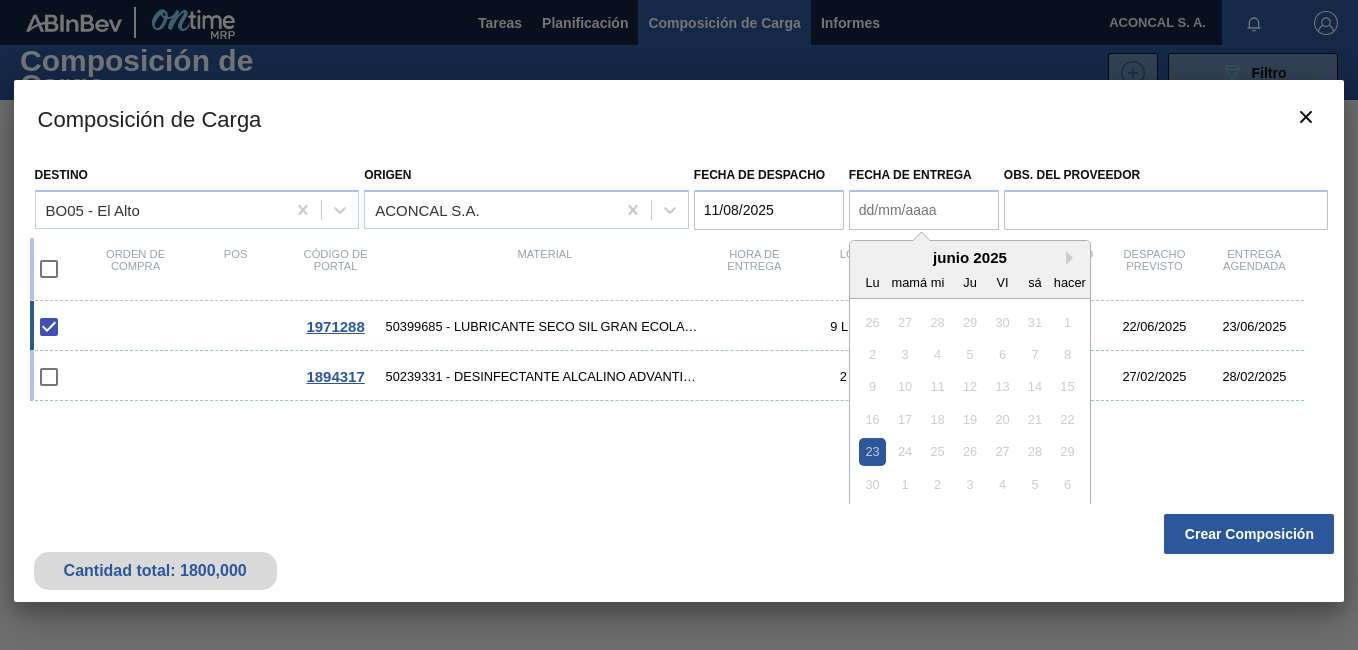 paste on "11/08/2025" 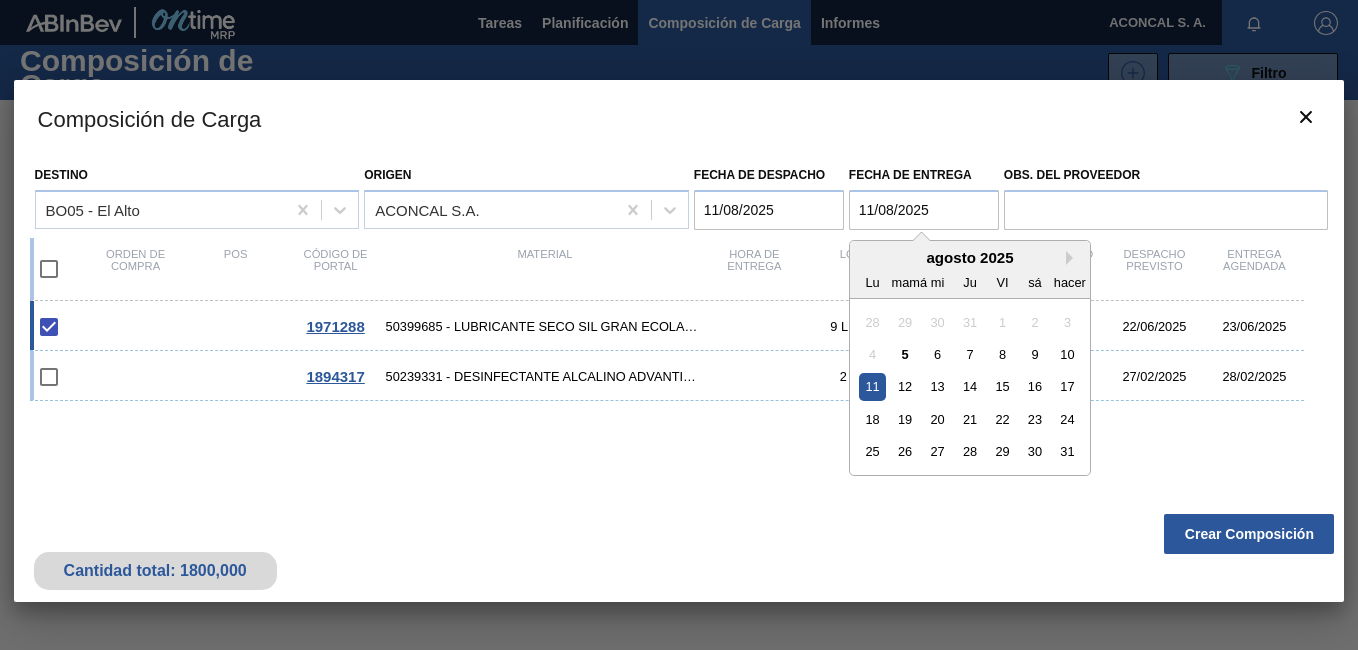 type on "11/08/2025" 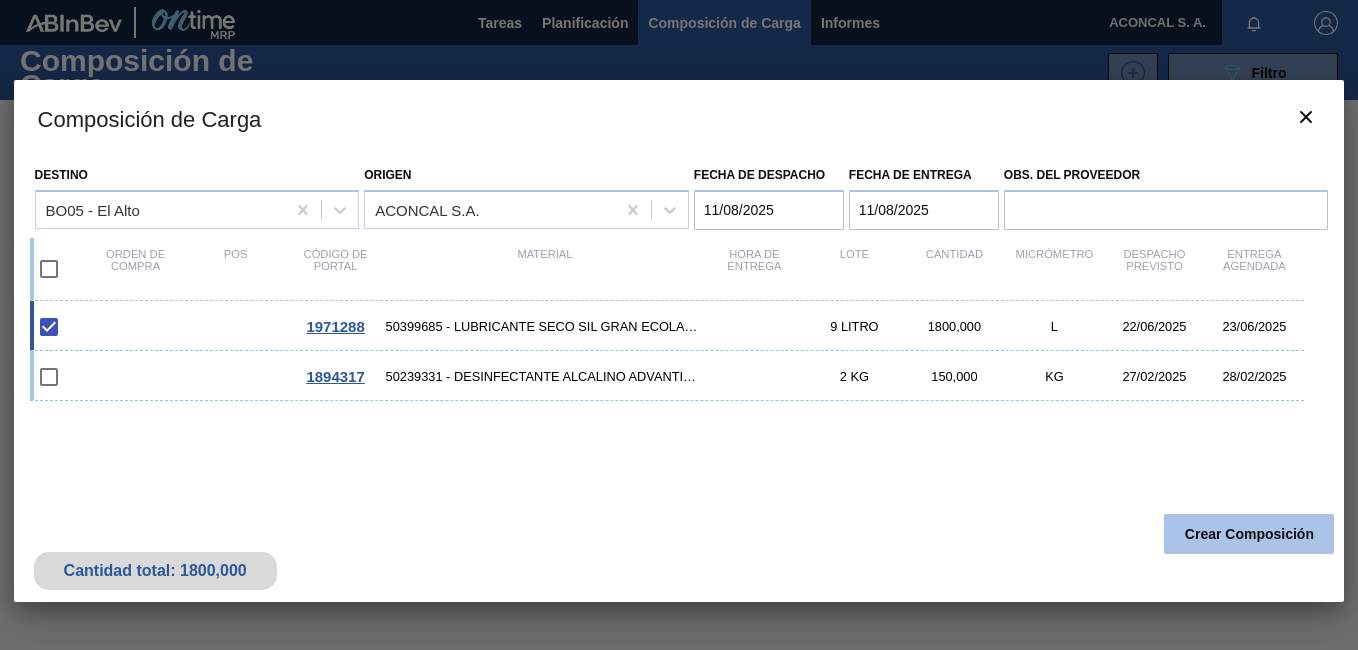 click on "Crear Composición" at bounding box center [1249, 534] 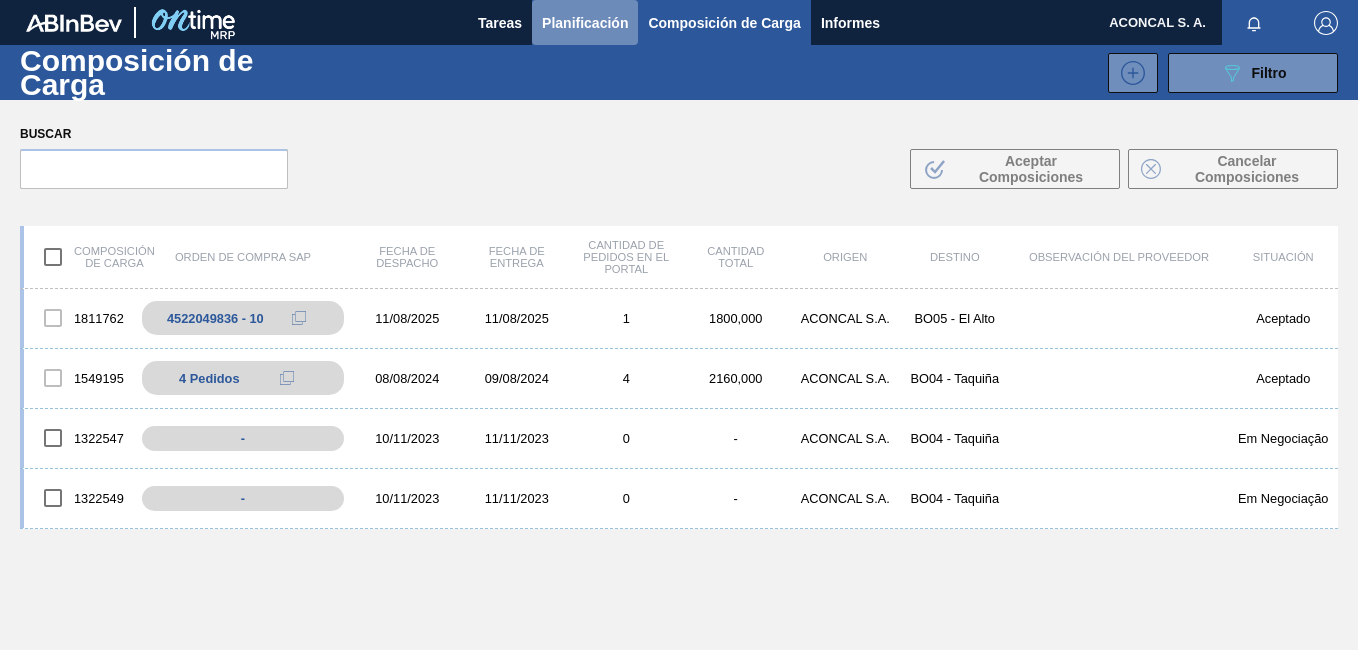 click on "Planificación" at bounding box center [585, 23] 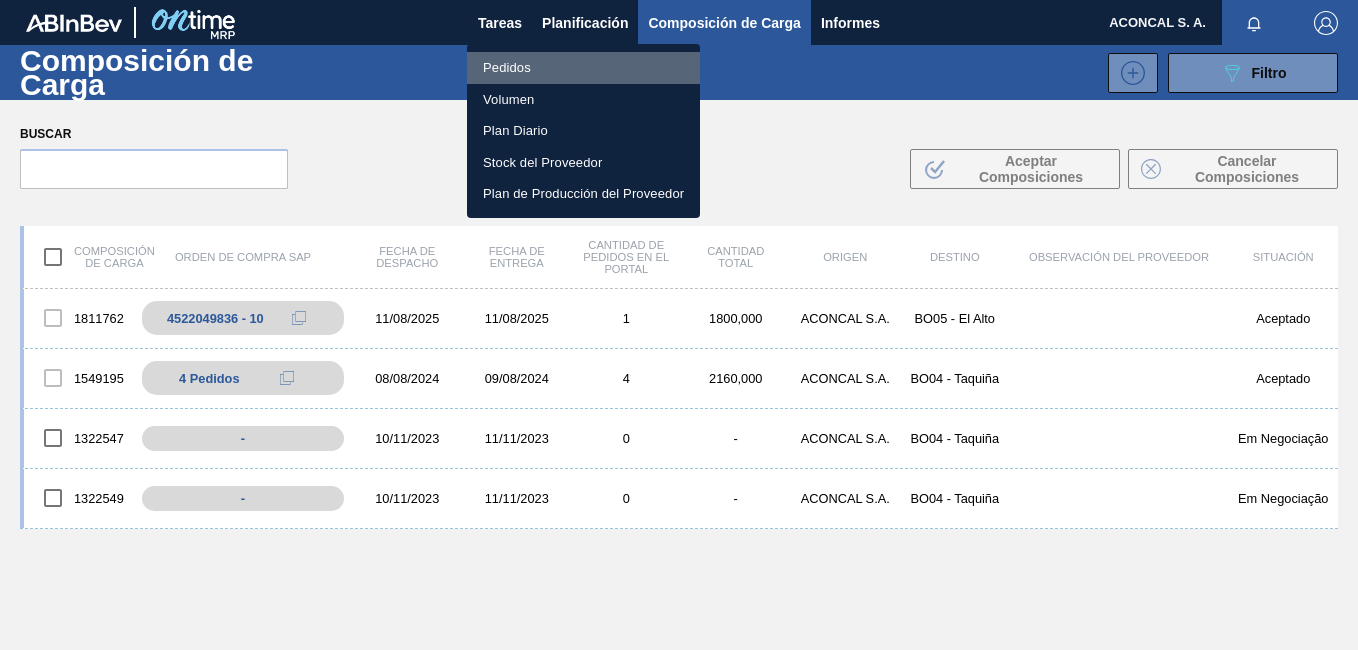 click on "Pedidos" at bounding box center [507, 68] 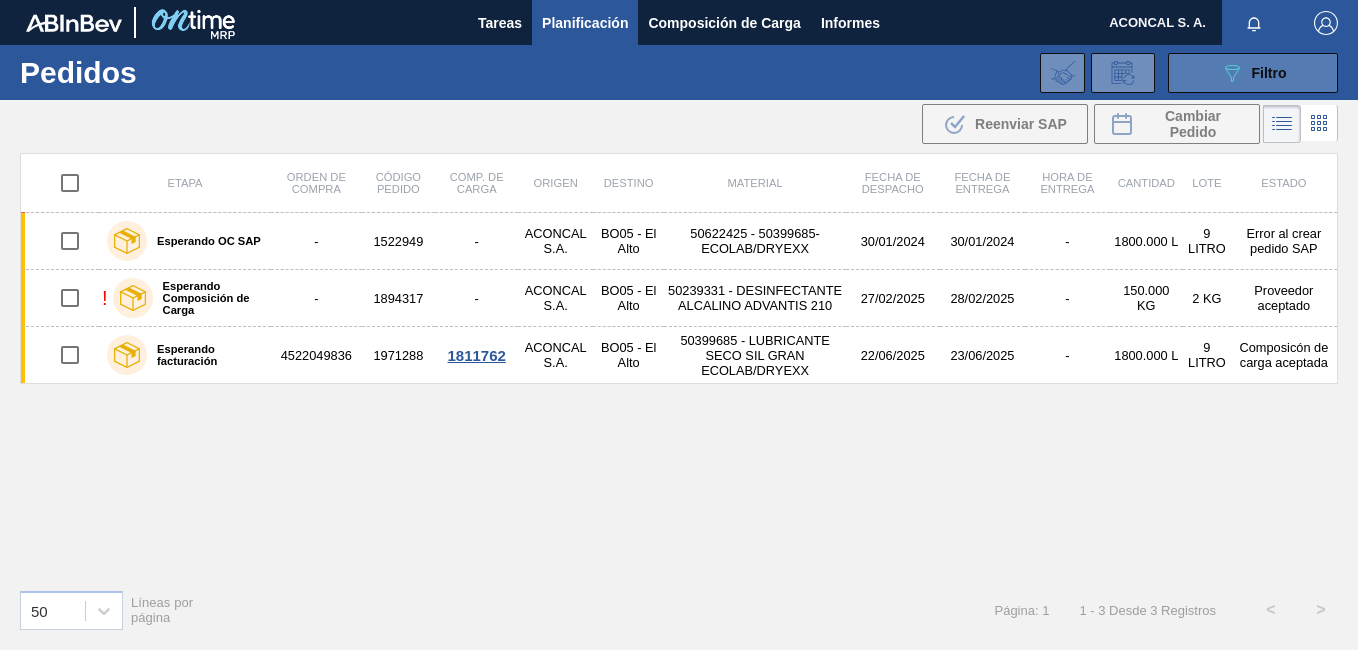 click on "089F7B8B-B2A5-4AFE-B5C0-19BA573D28AC" 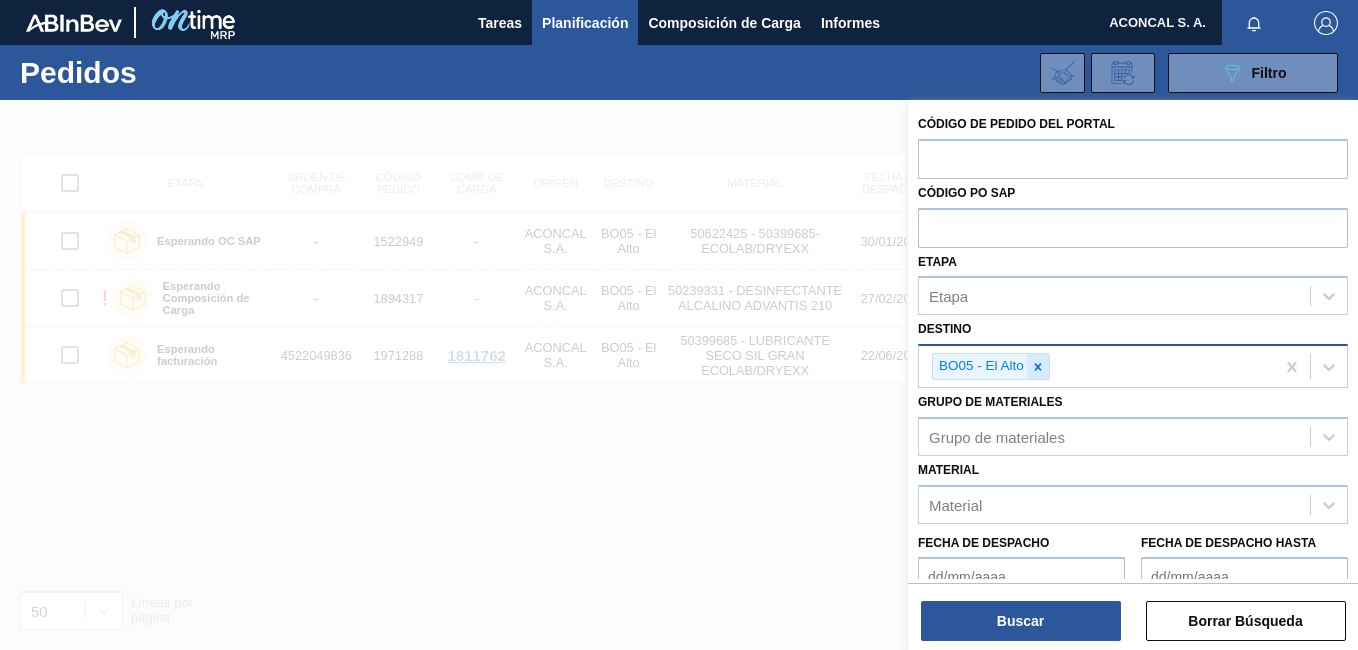 click 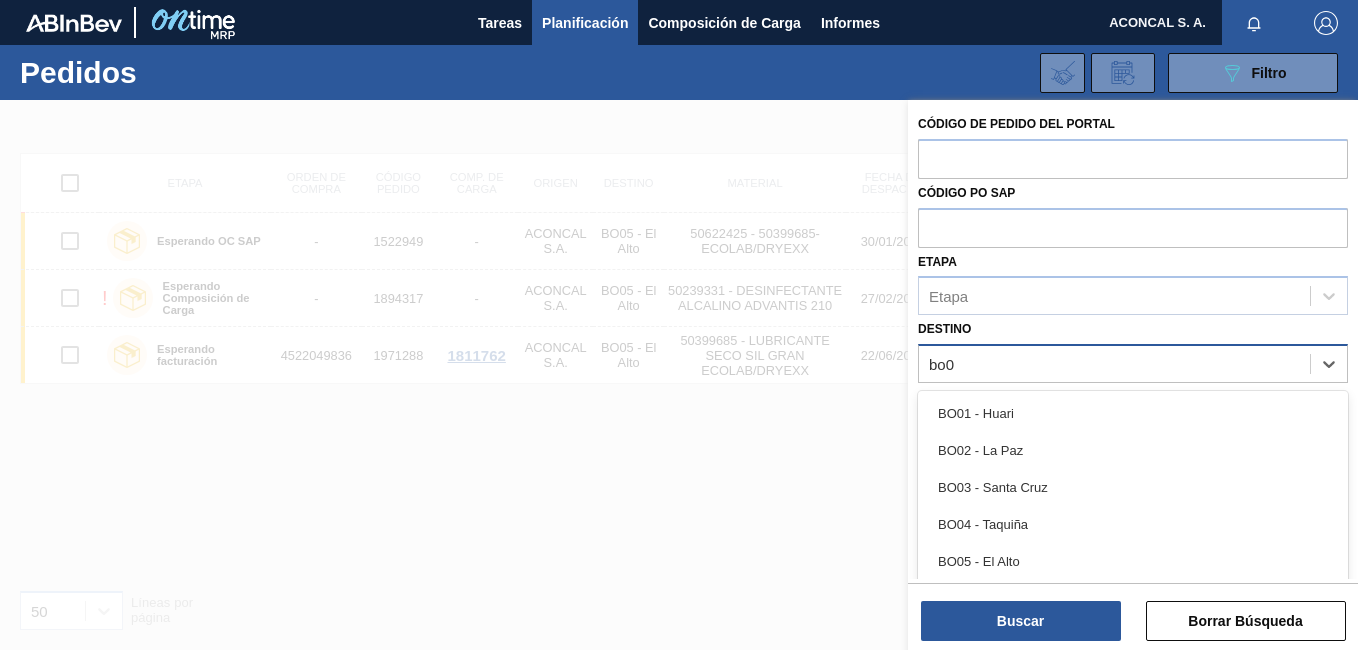 type on "bo04" 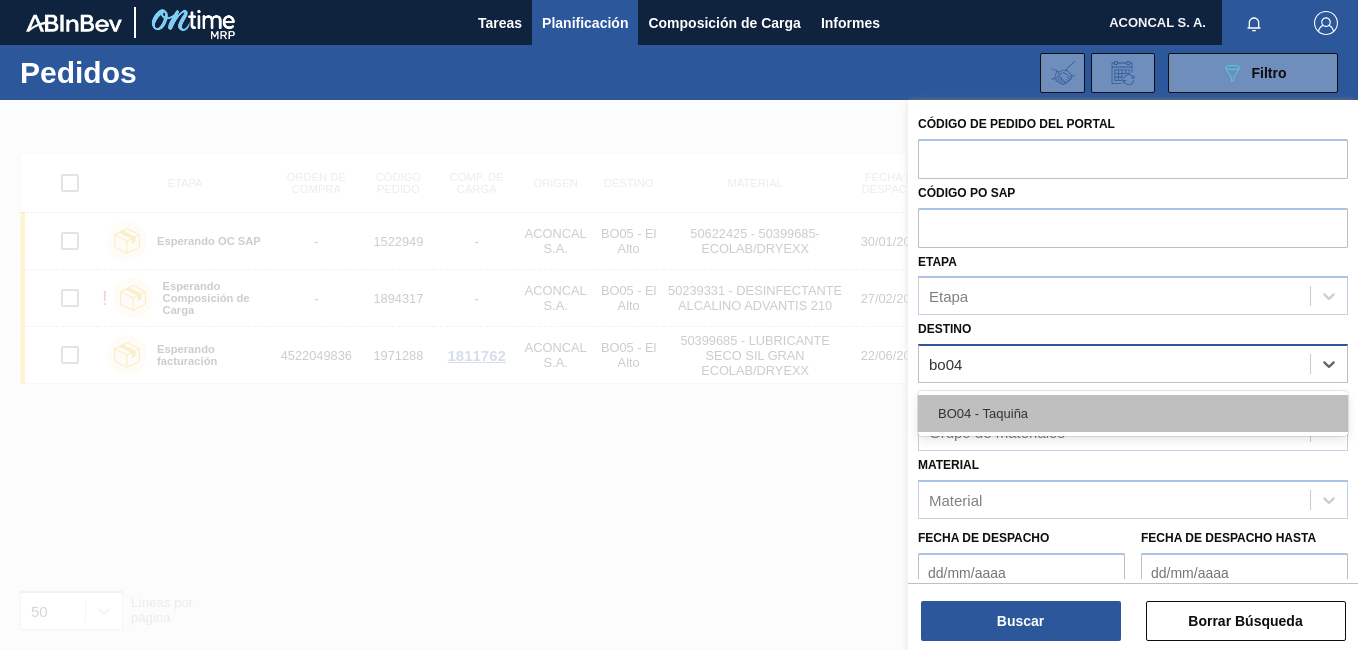click on "BO04 - Taquiña" at bounding box center (1133, 413) 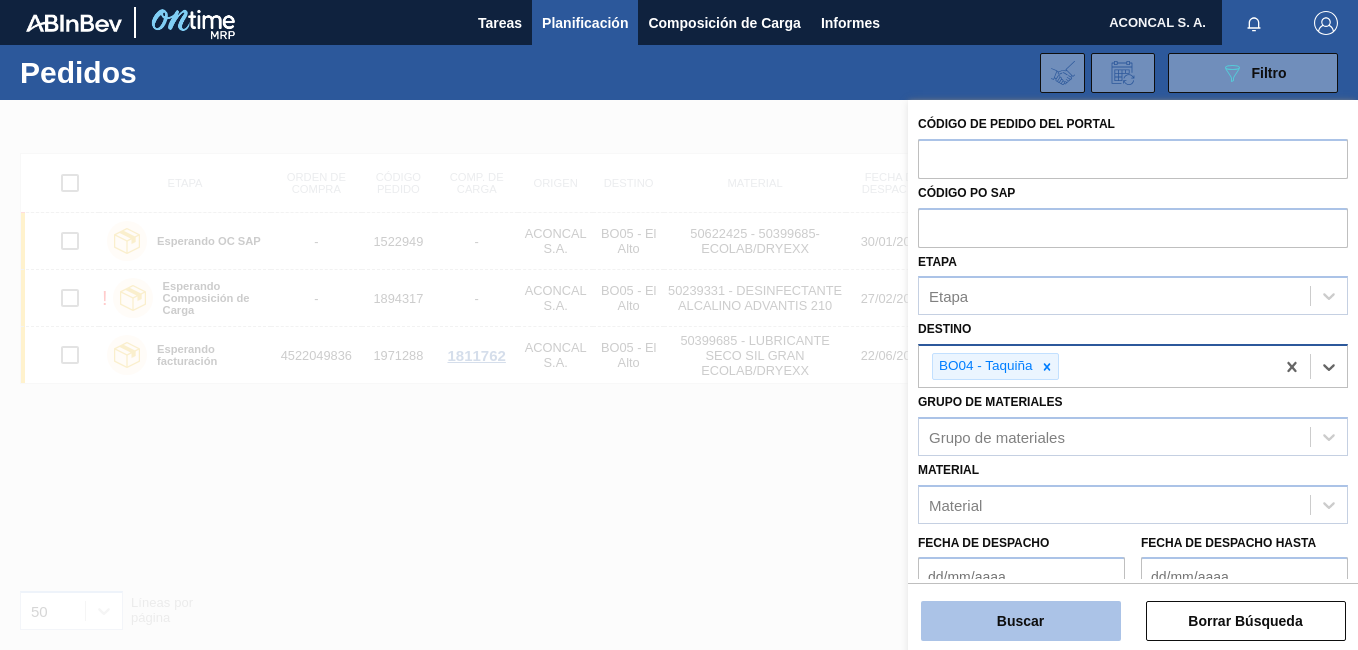 click on "Buscar" at bounding box center (1021, 621) 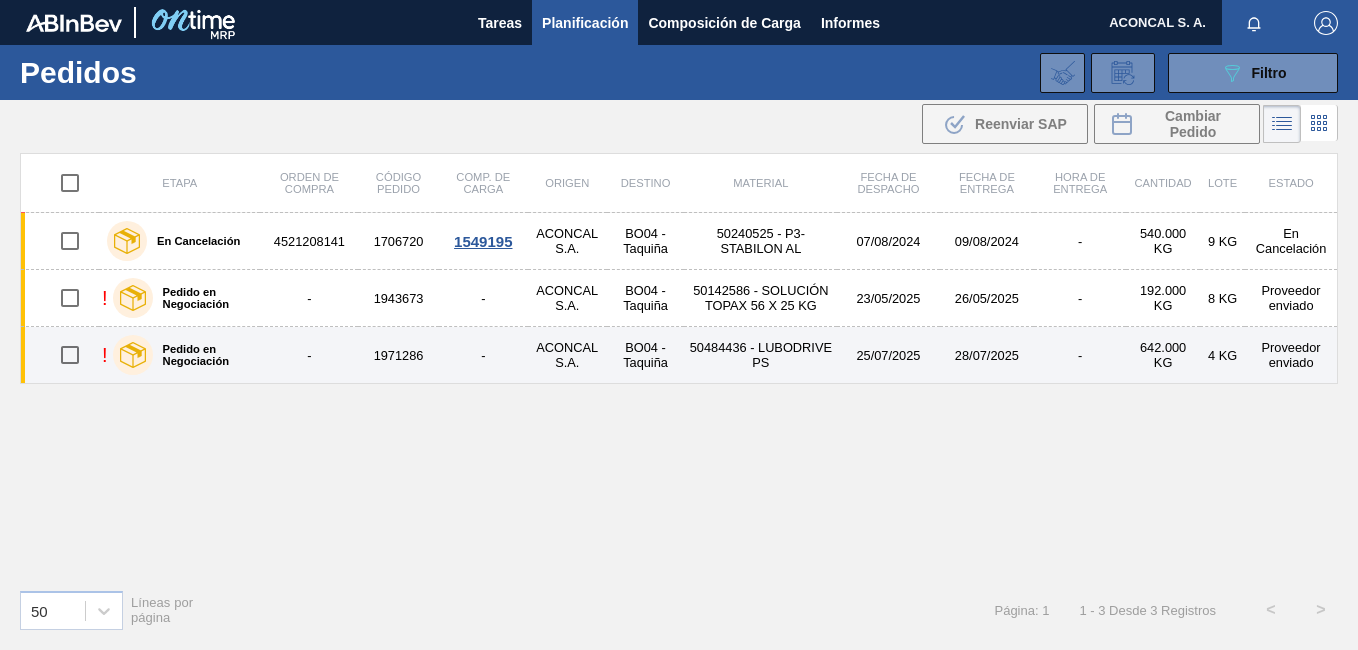 click on "28/07/2025" at bounding box center [987, 355] 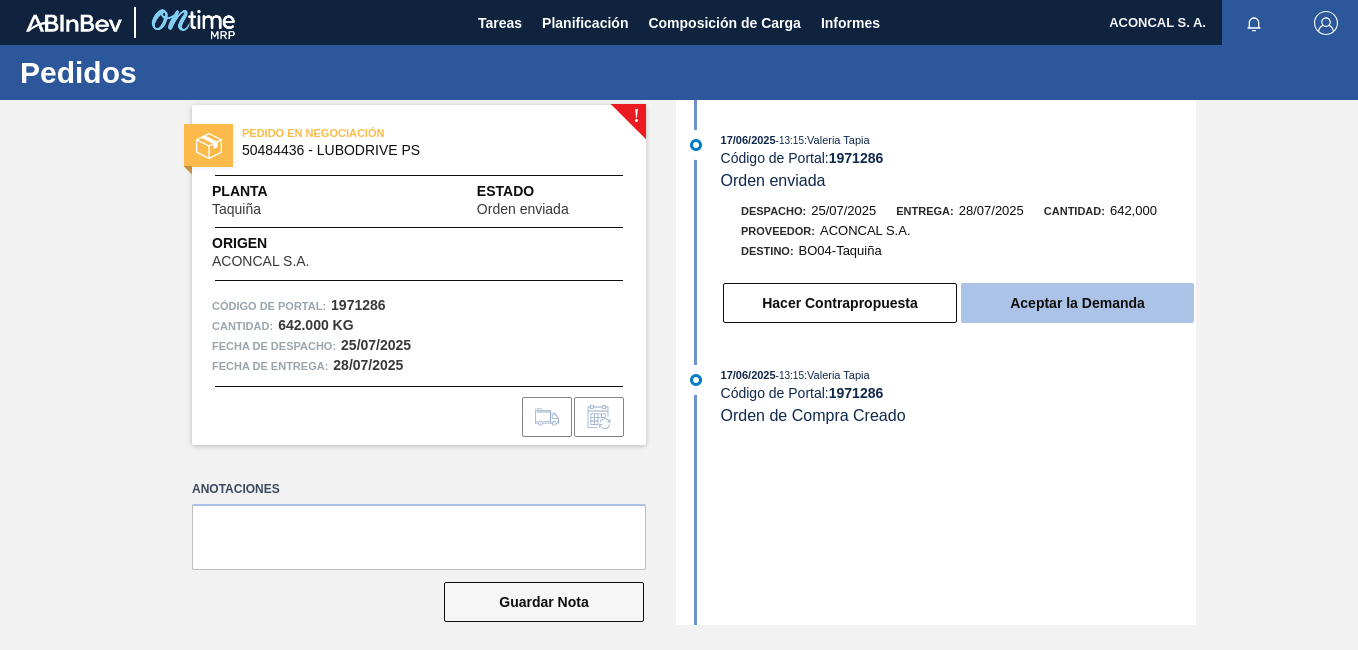 click on "Aceptar la Demanda" at bounding box center (1077, 303) 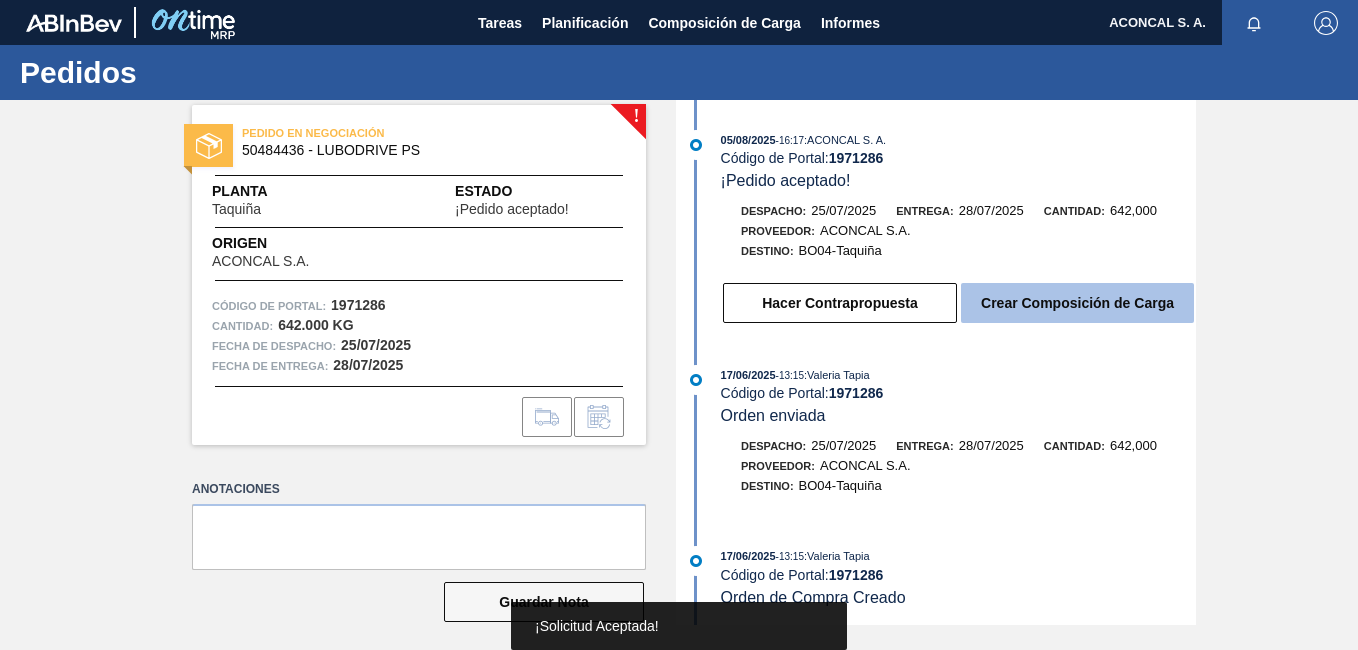 click on "Crear Composición de Carga" at bounding box center (1077, 303) 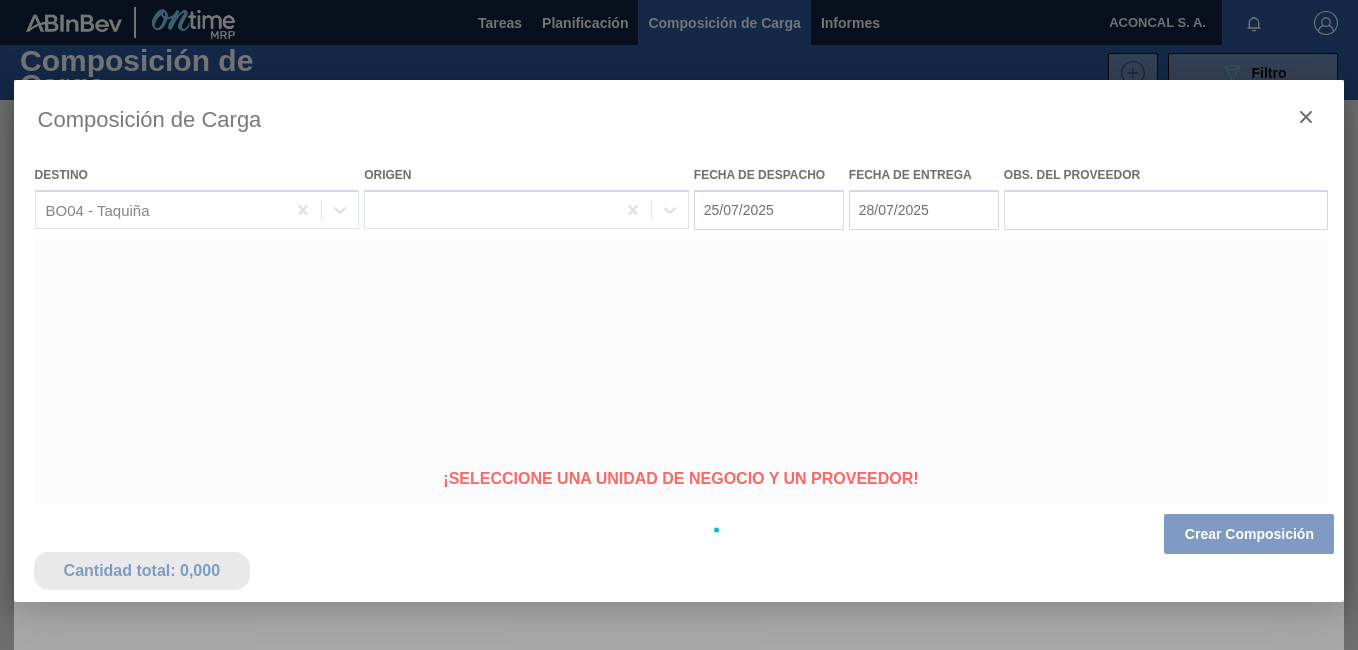 type on "25/07/2025" 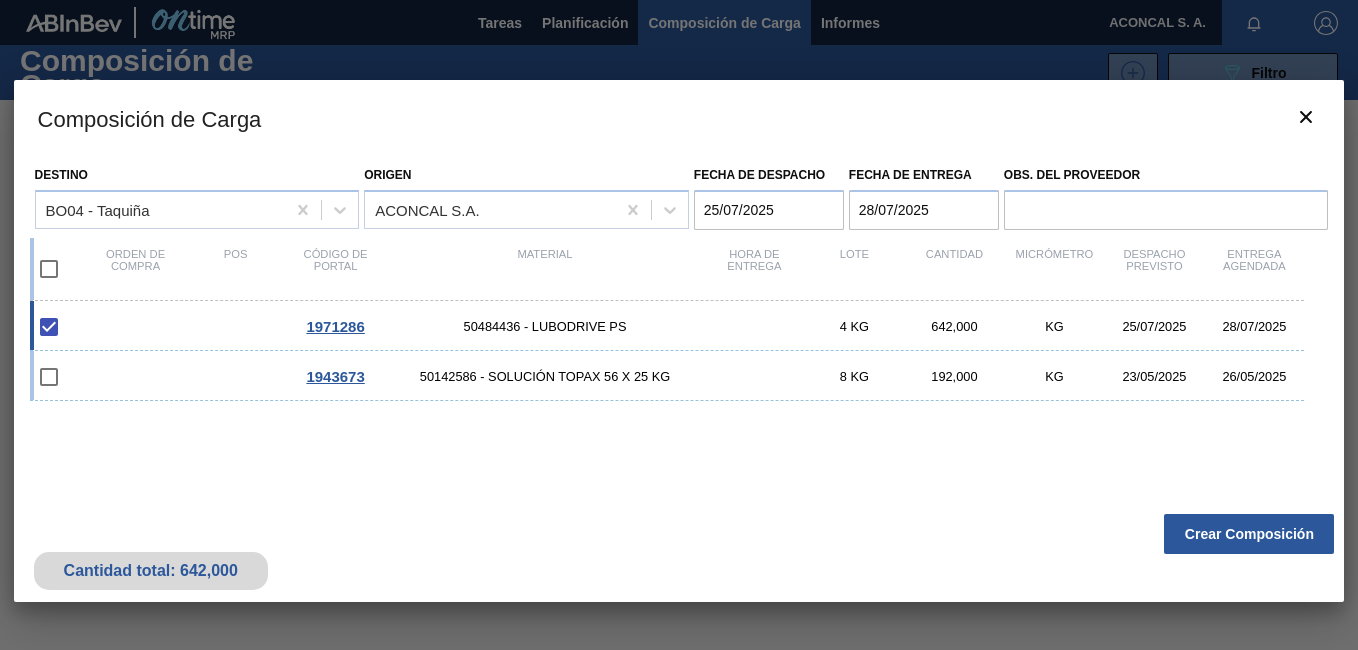 click on "25/07/2025" at bounding box center [769, 210] 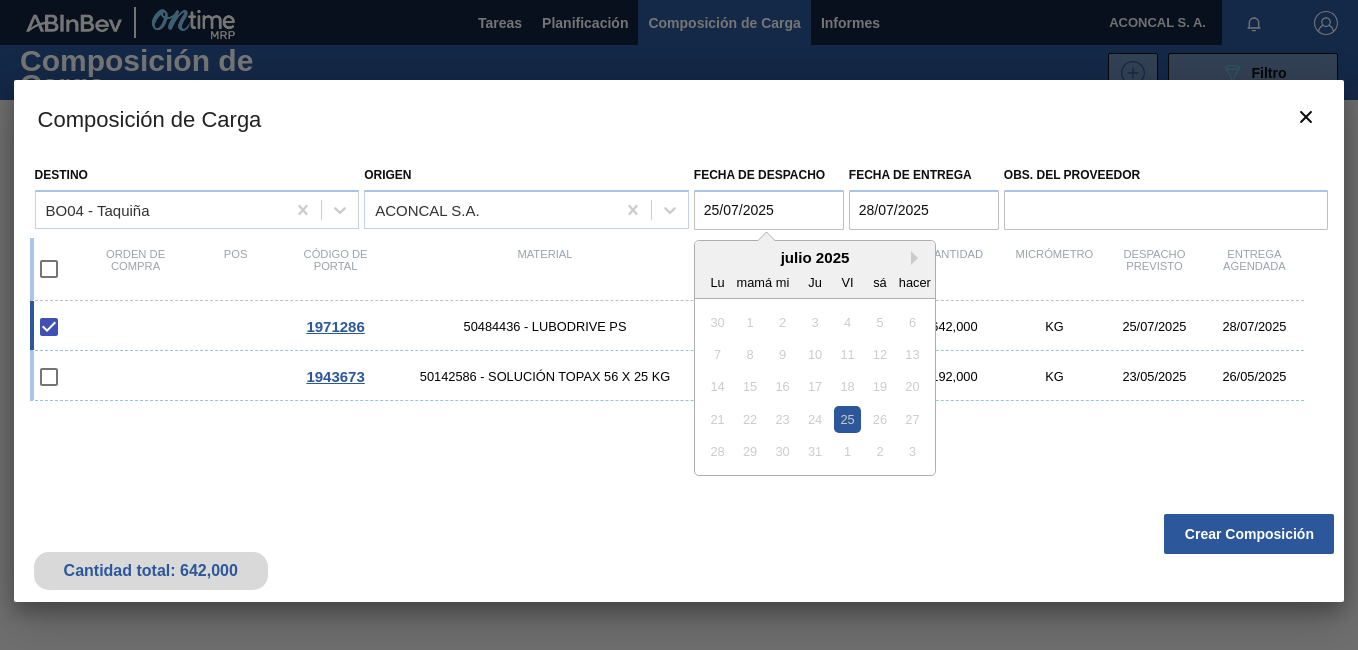 click on "25/07/2025" at bounding box center (769, 210) 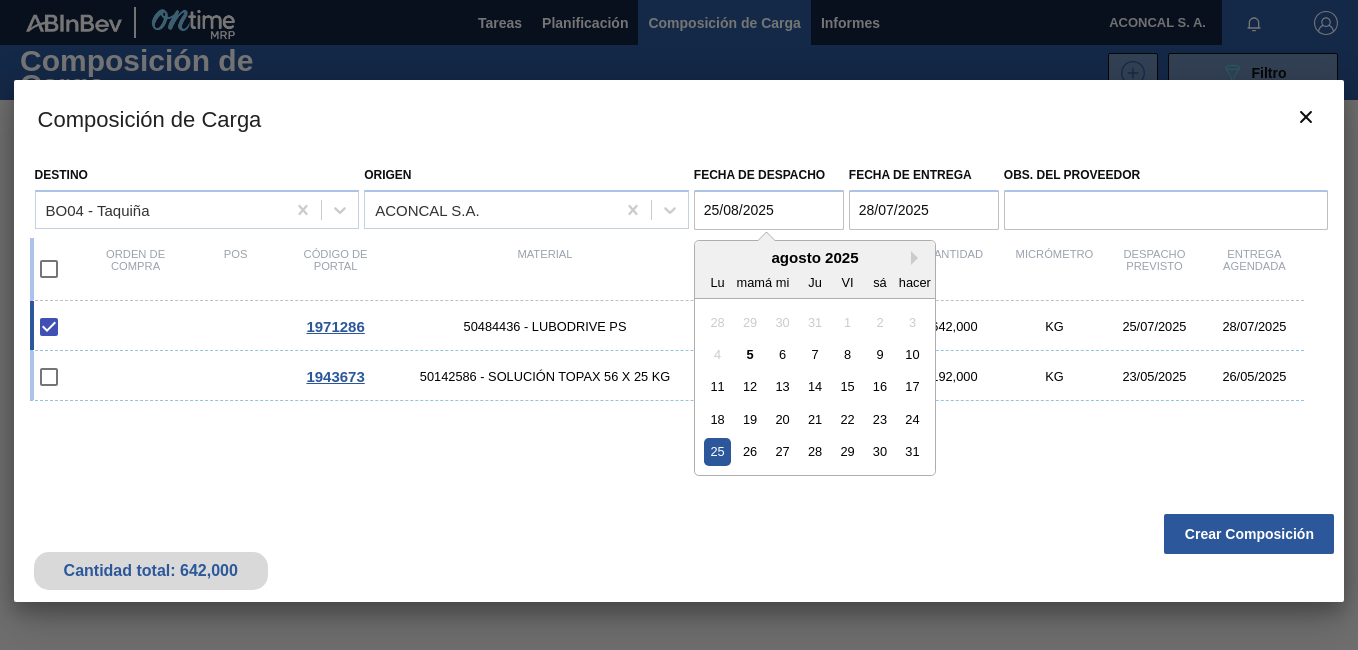 click on "25/08/2025" at bounding box center [769, 210] 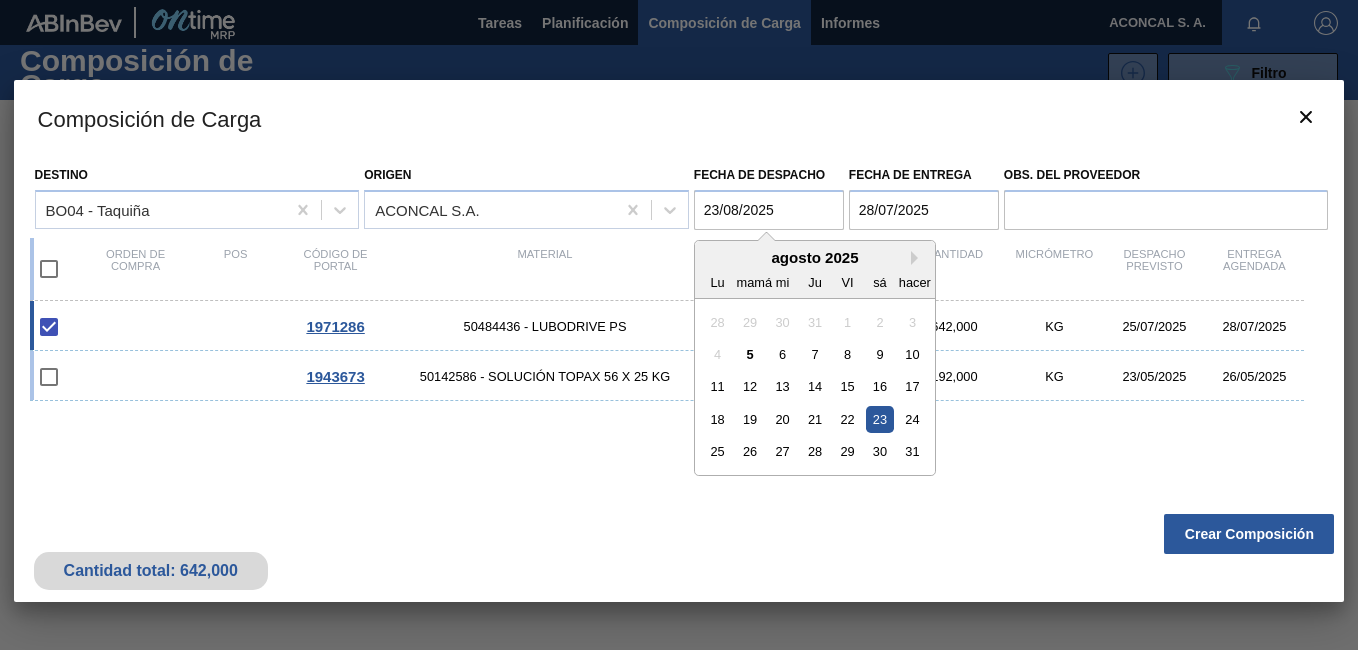 type on "23/08/2025" 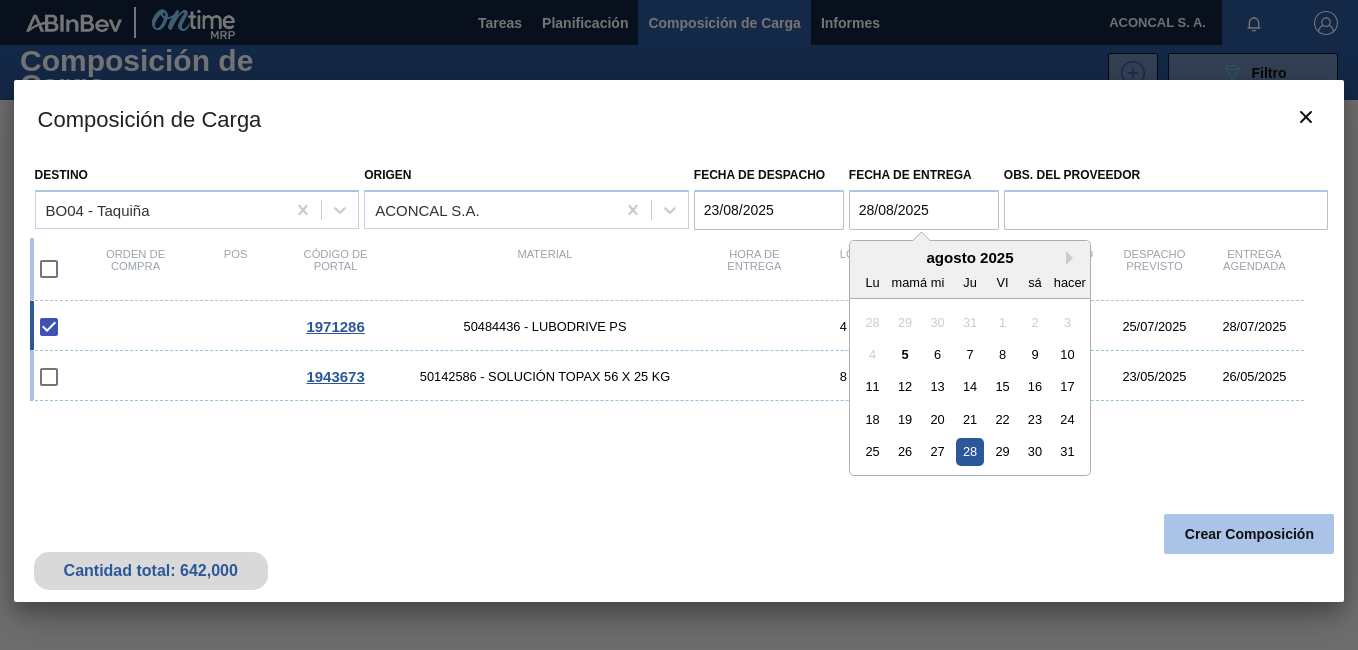 type on "28/08/2025" 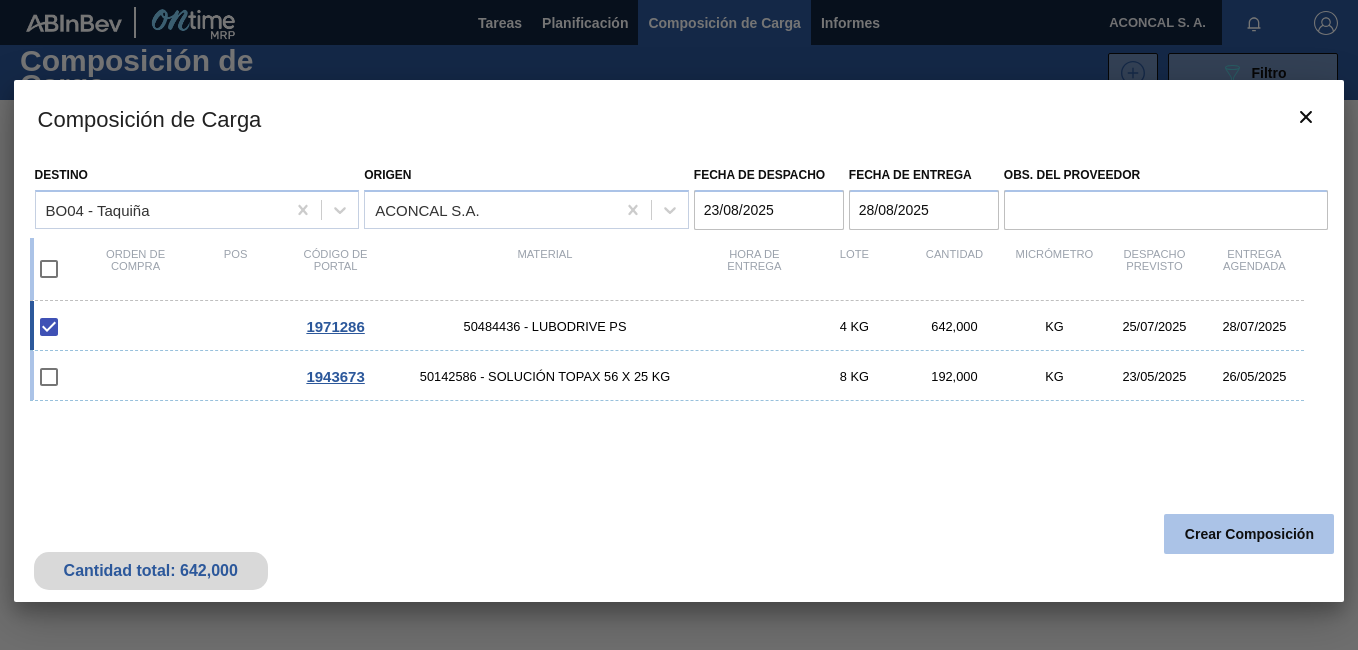 click on "Crear Composición" at bounding box center (1249, 534) 